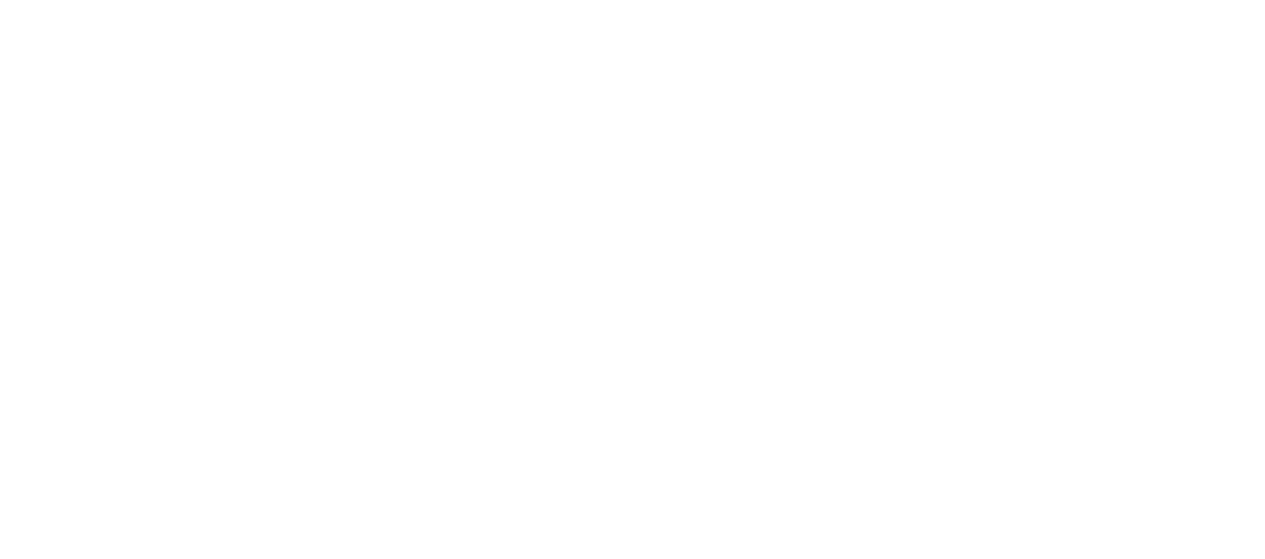 scroll, scrollTop: 0, scrollLeft: 0, axis: both 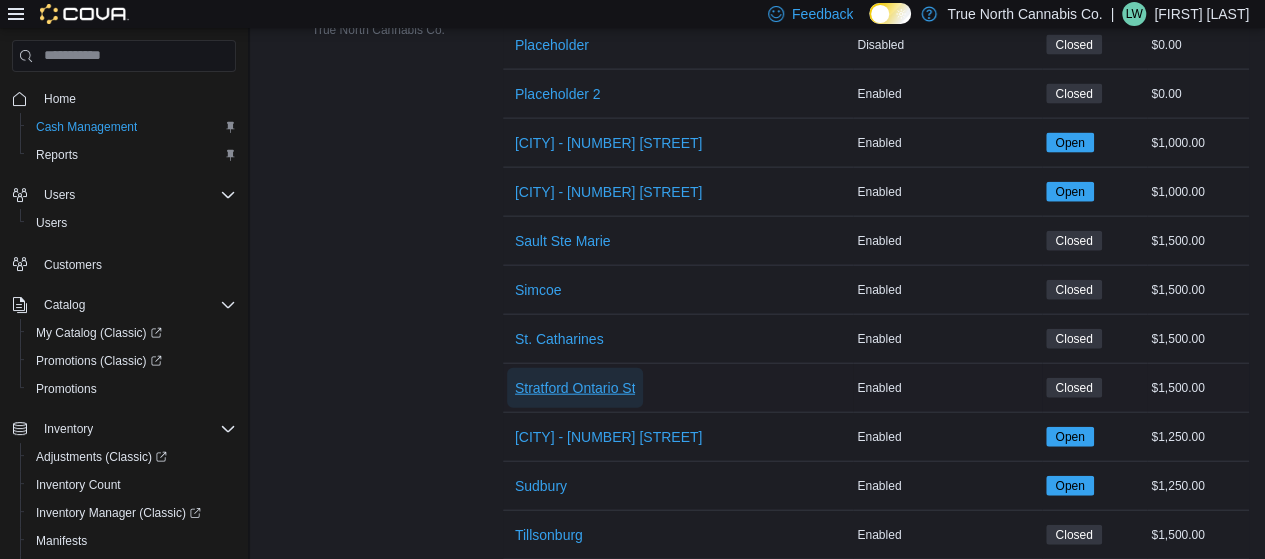 click on "Stratford Ontario St" at bounding box center [575, 388] 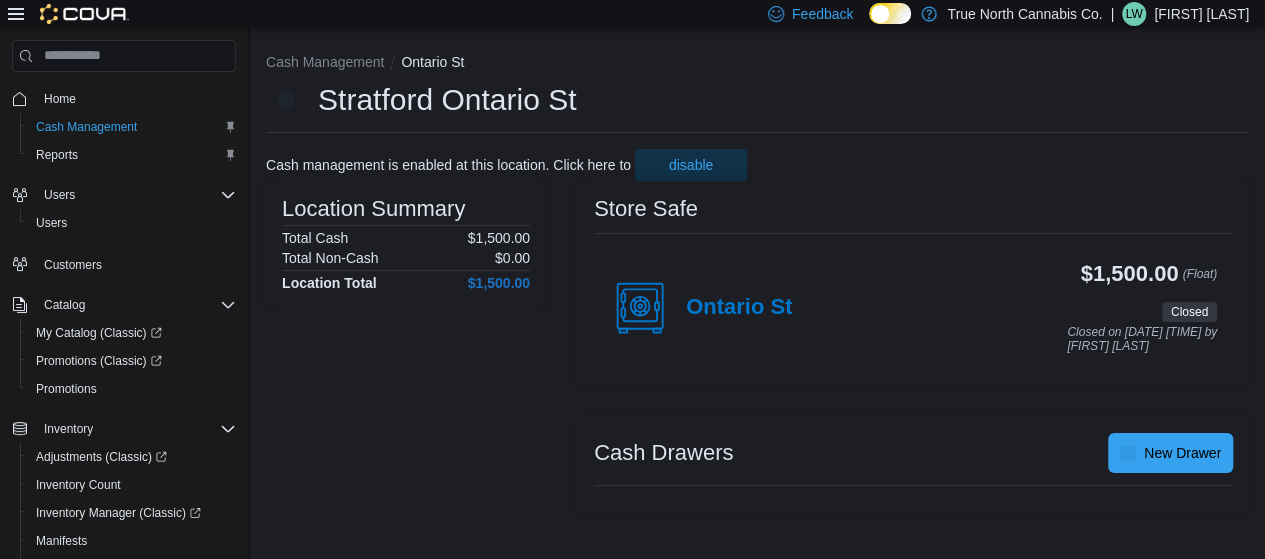 scroll, scrollTop: 0, scrollLeft: 0, axis: both 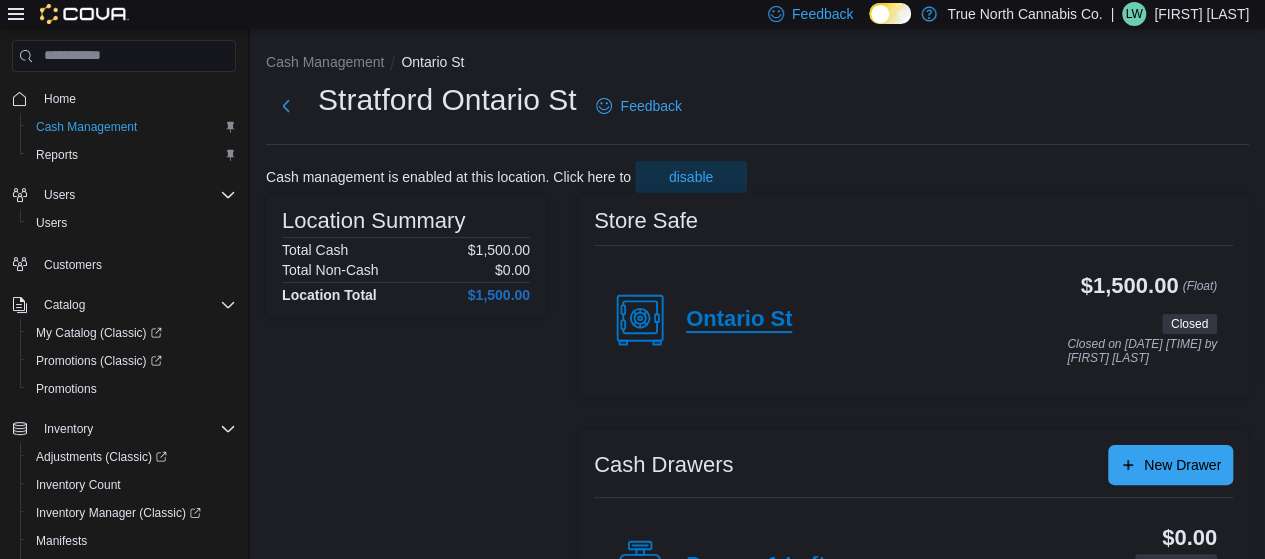 click on "Ontario St" at bounding box center [739, 320] 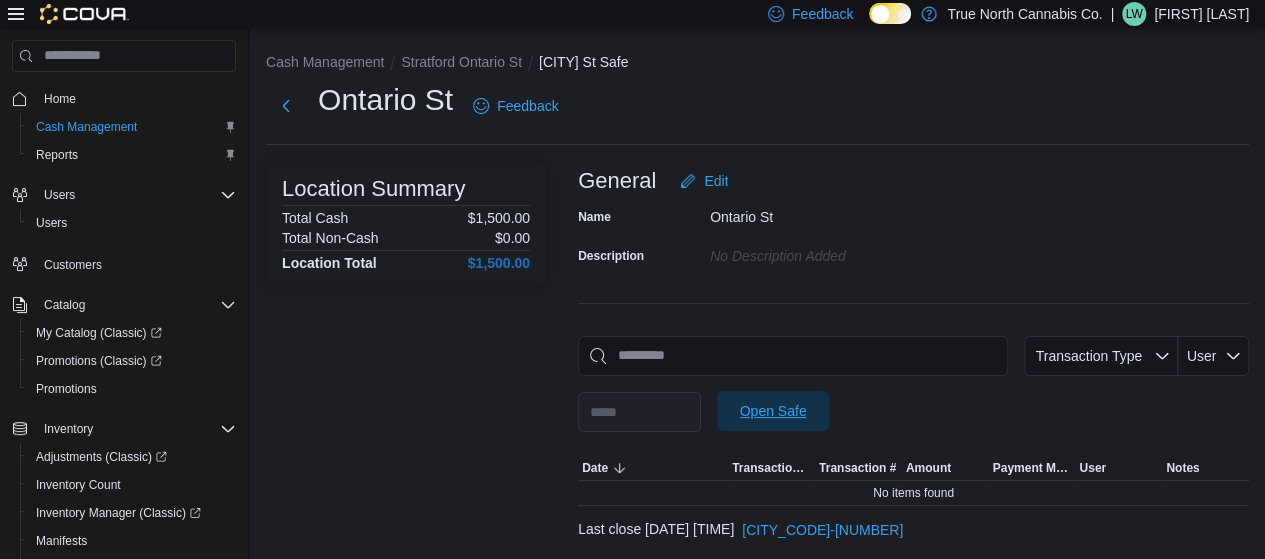 click on "Open Safe" at bounding box center [773, 411] 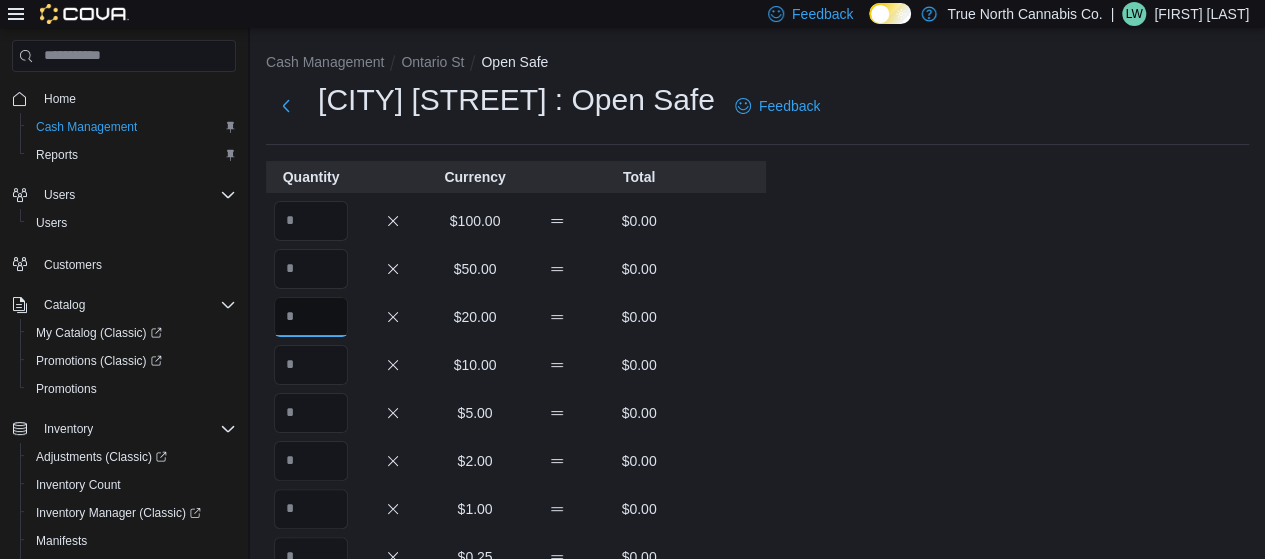 click at bounding box center (311, 317) 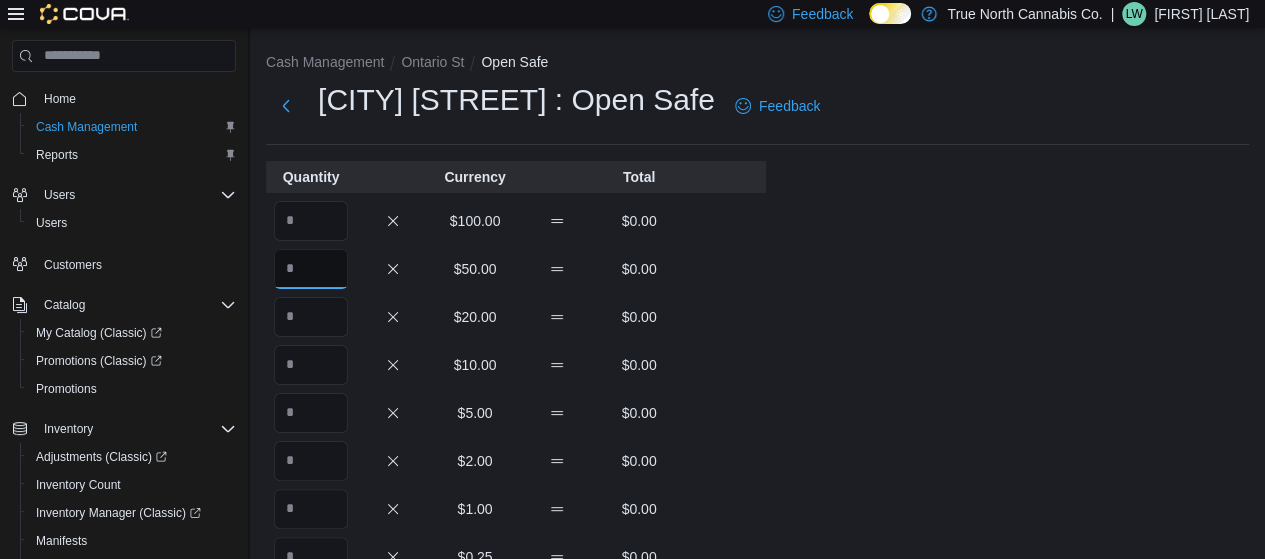 click at bounding box center [311, 269] 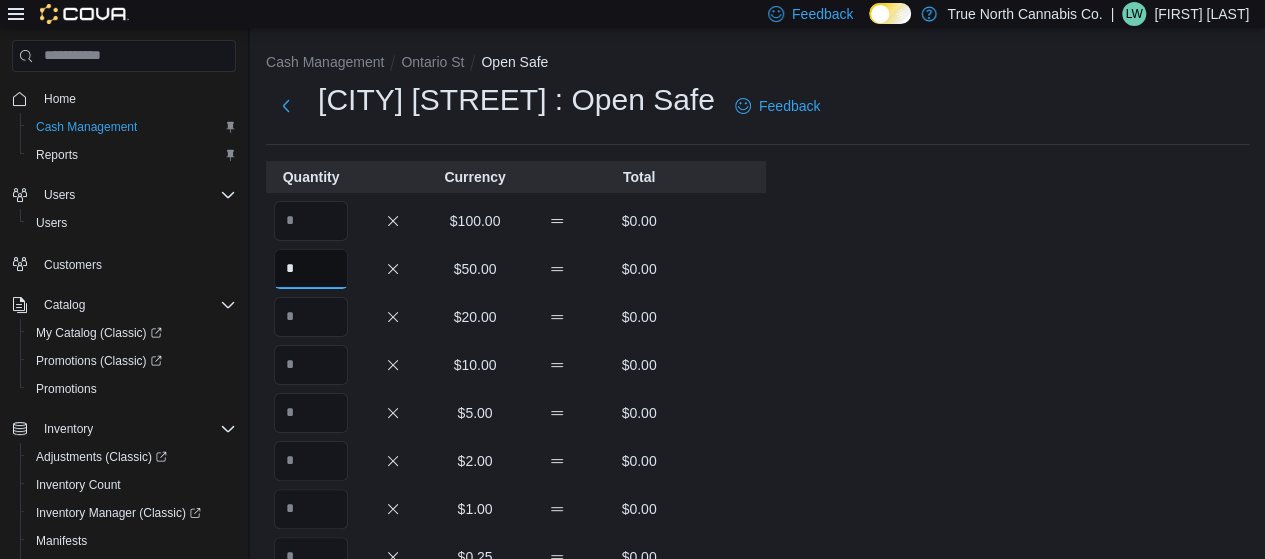 type on "*" 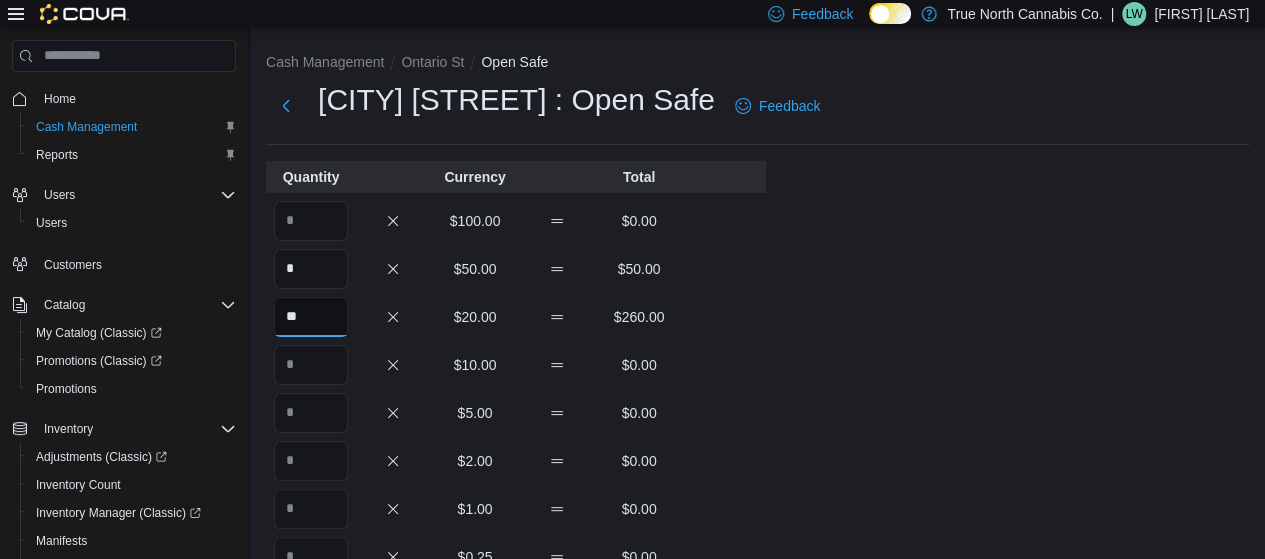 type on "**" 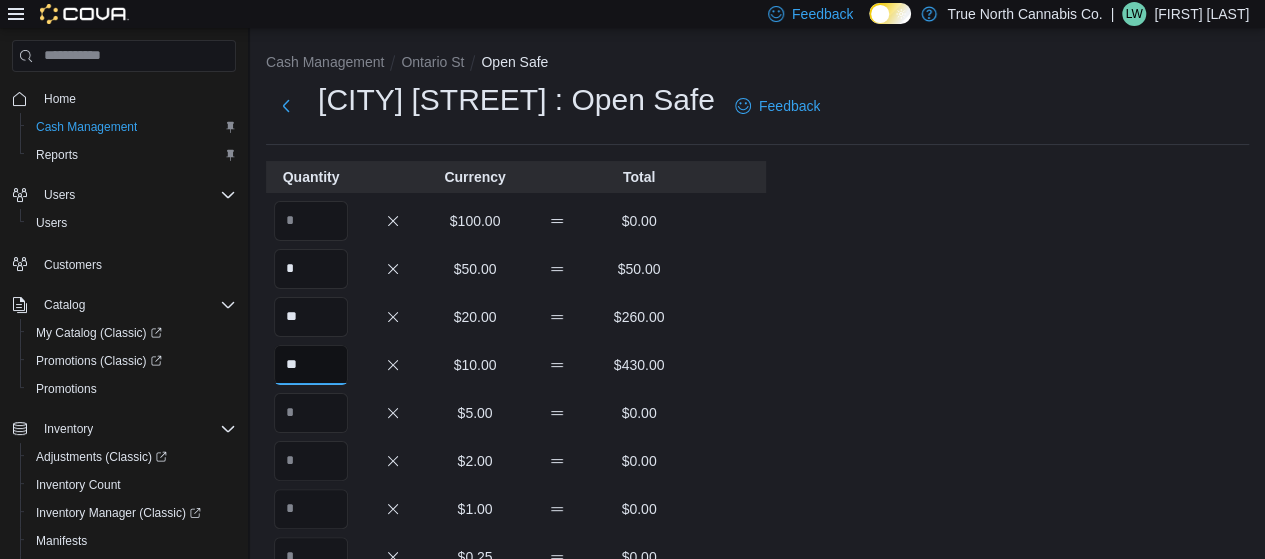 type on "**" 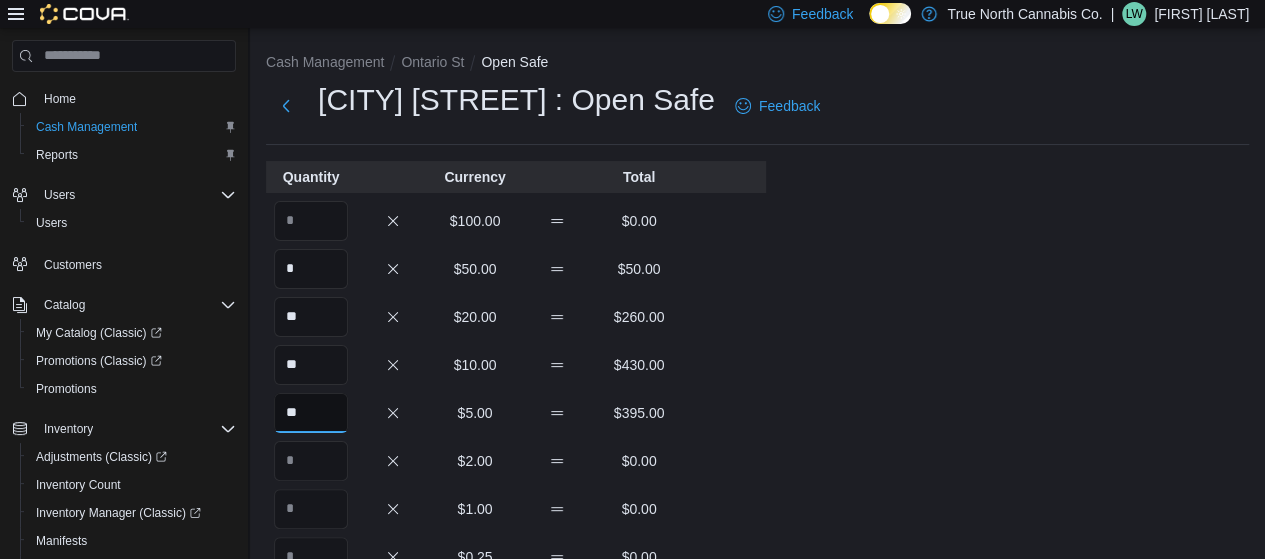 type on "**" 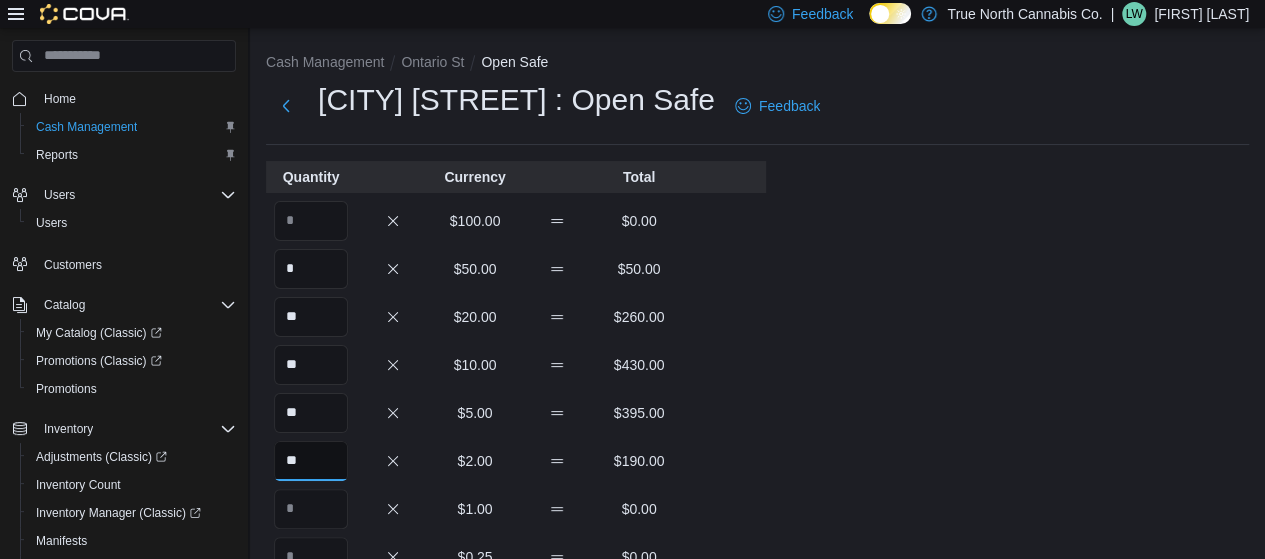 type on "**" 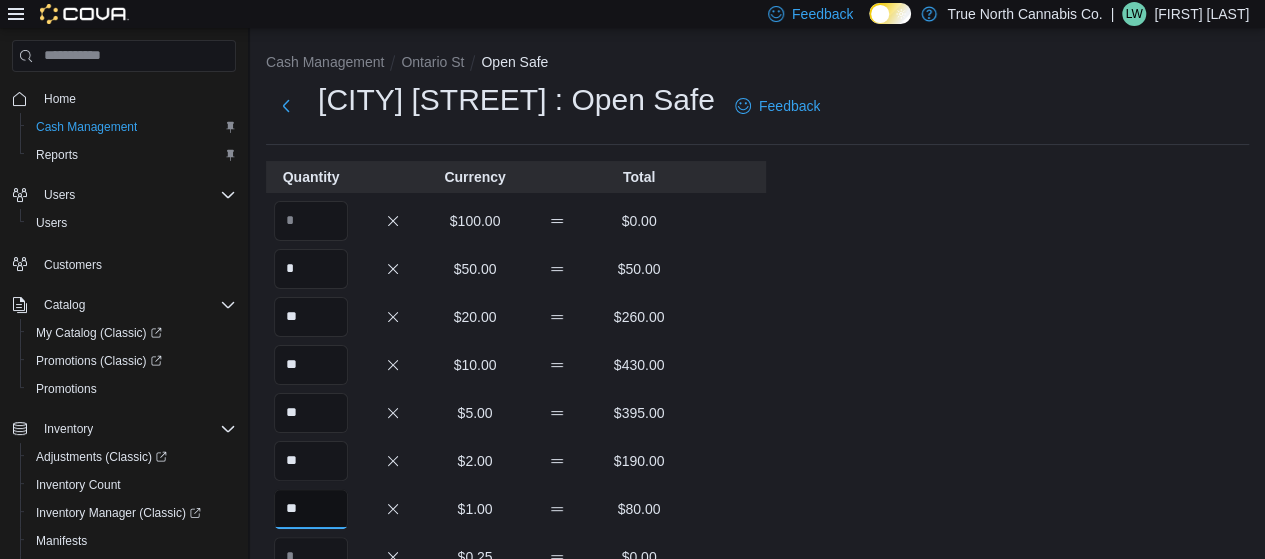type on "**" 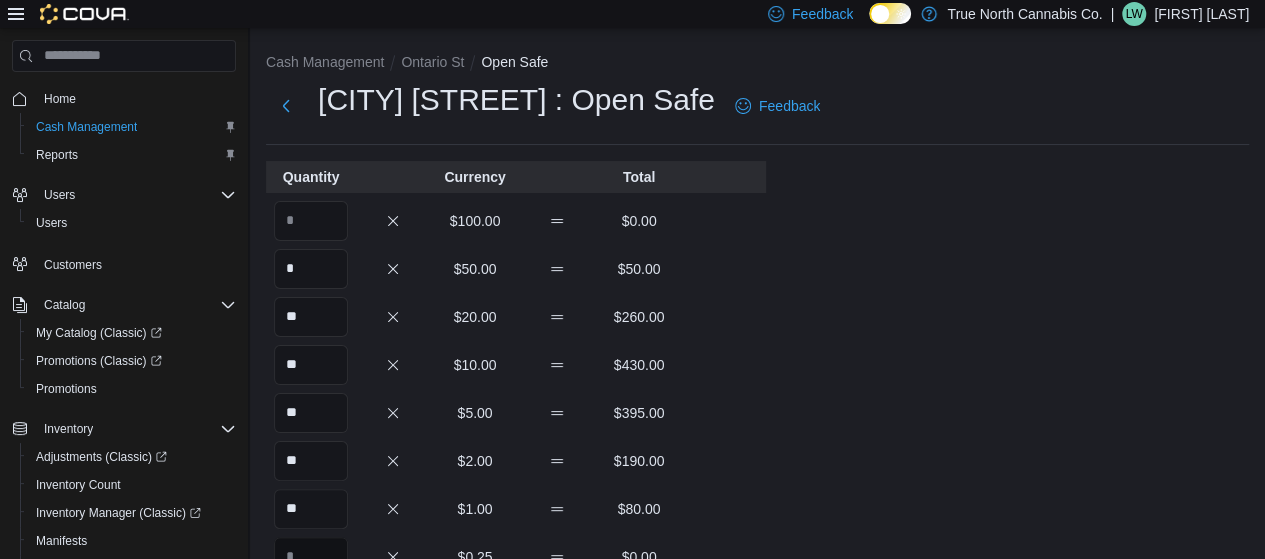 scroll, scrollTop: 17, scrollLeft: 0, axis: vertical 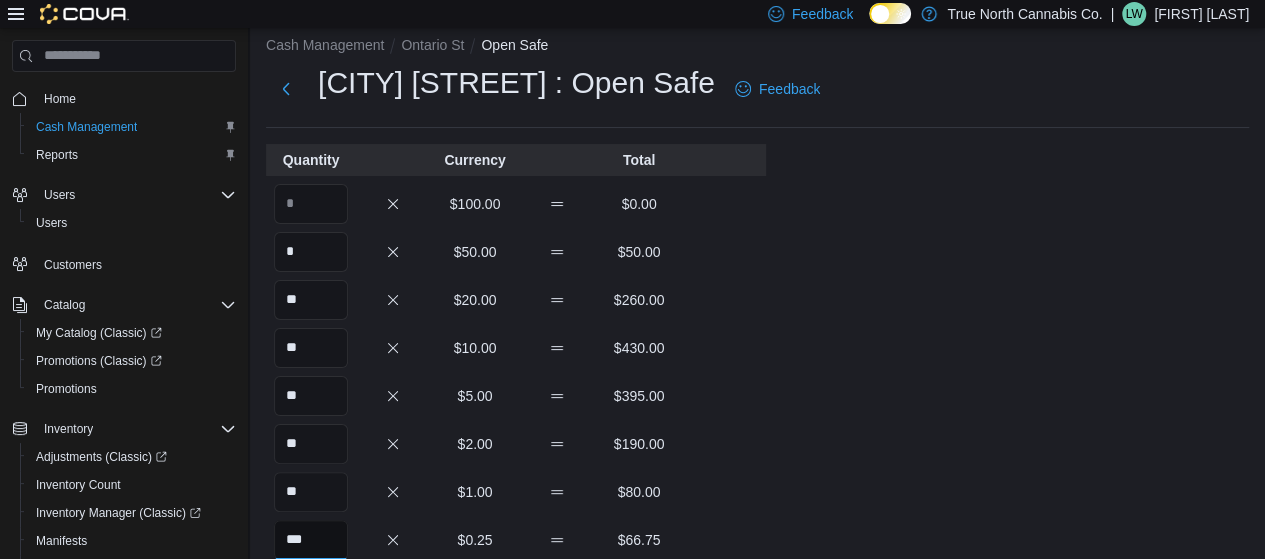 type on "***" 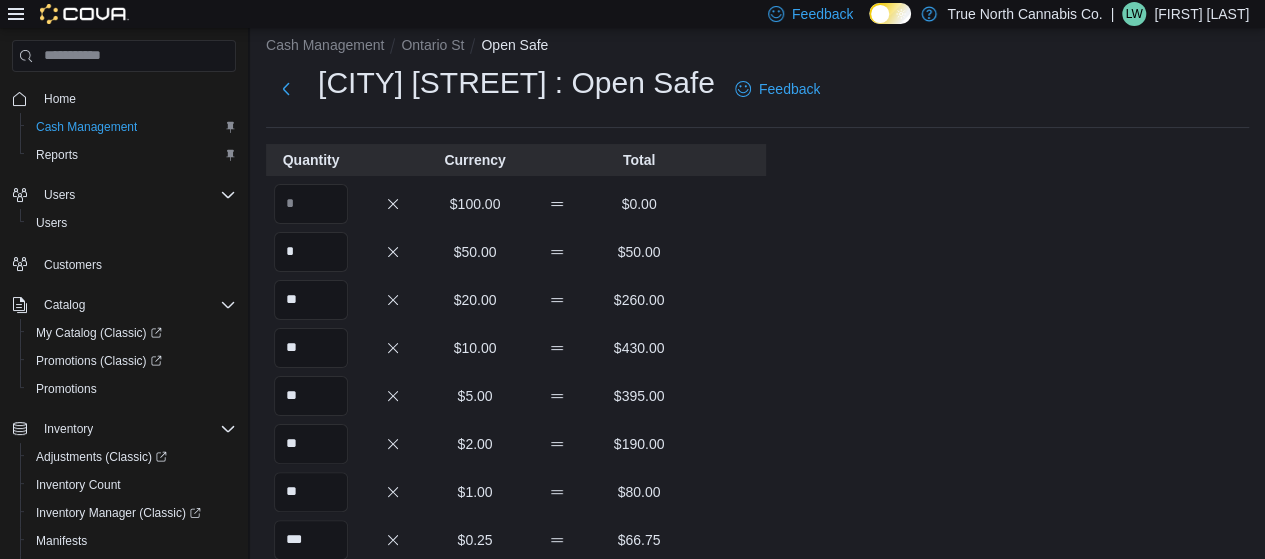 scroll, scrollTop: 325, scrollLeft: 0, axis: vertical 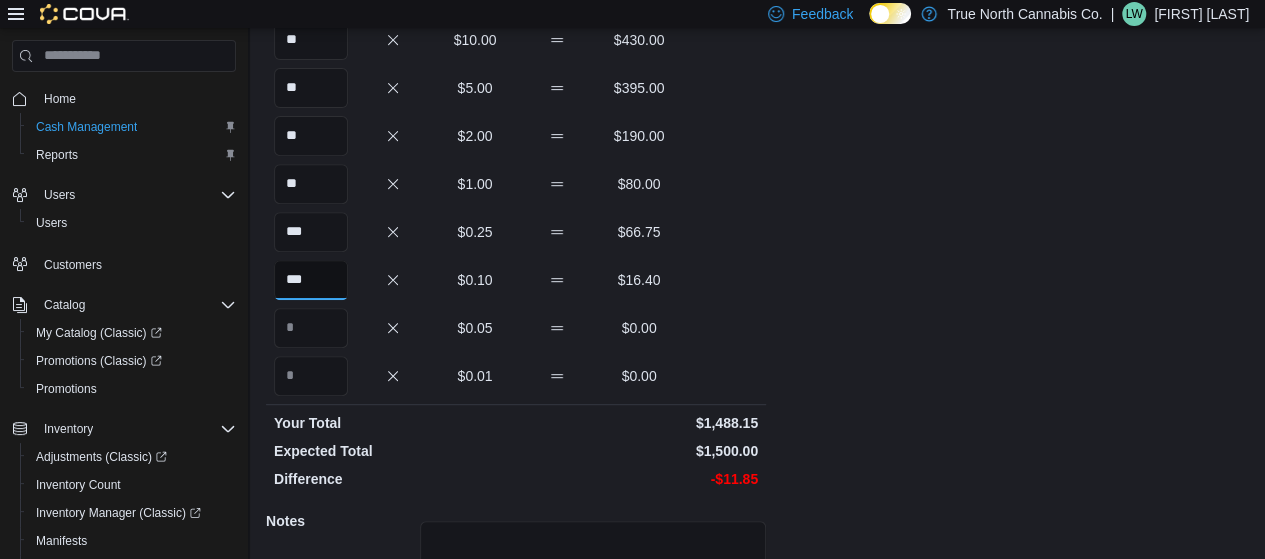 type on "***" 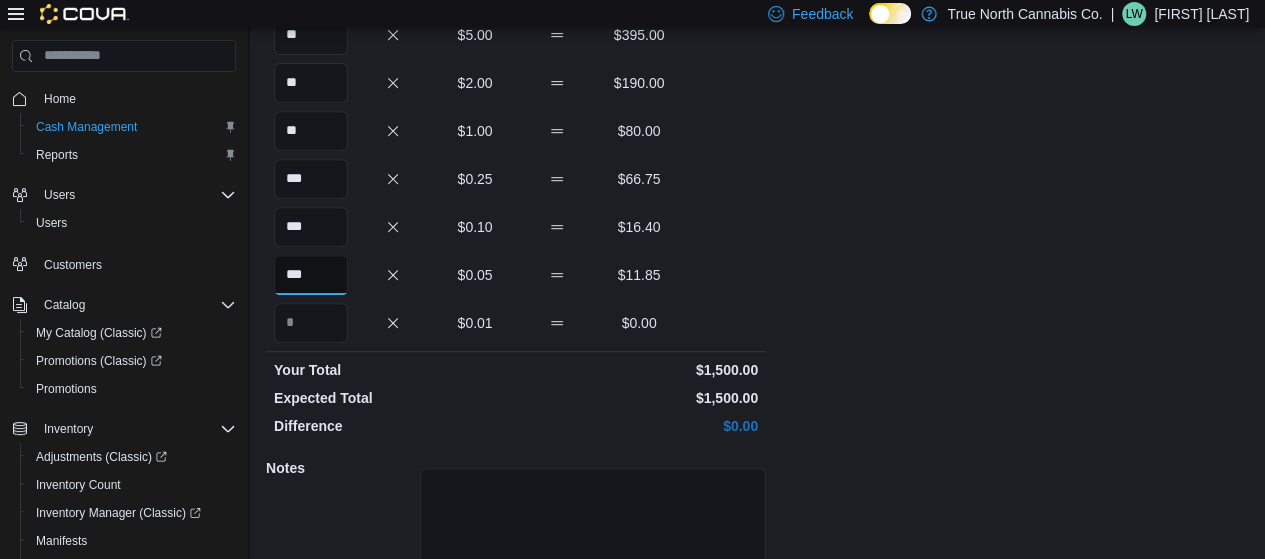 scroll, scrollTop: 512, scrollLeft: 0, axis: vertical 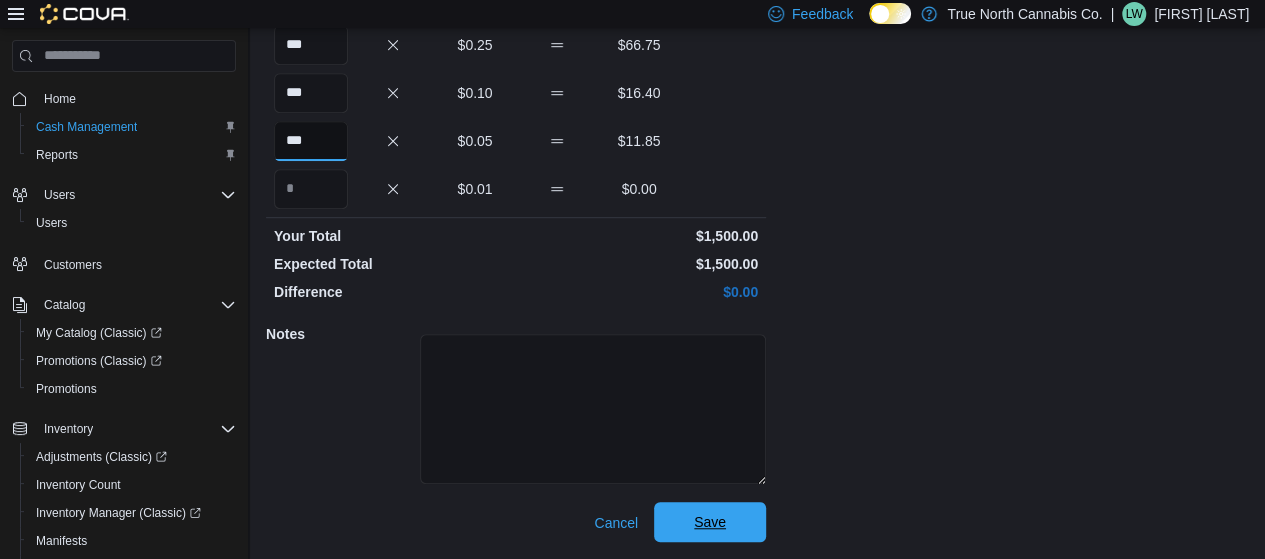 type on "***" 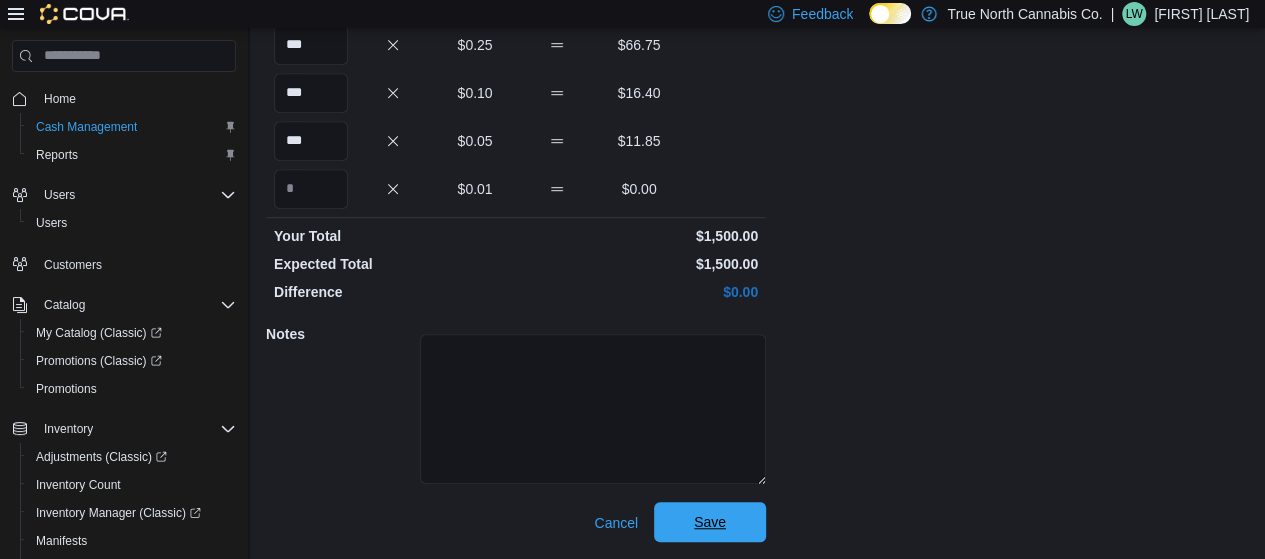 click on "Save" at bounding box center (710, 522) 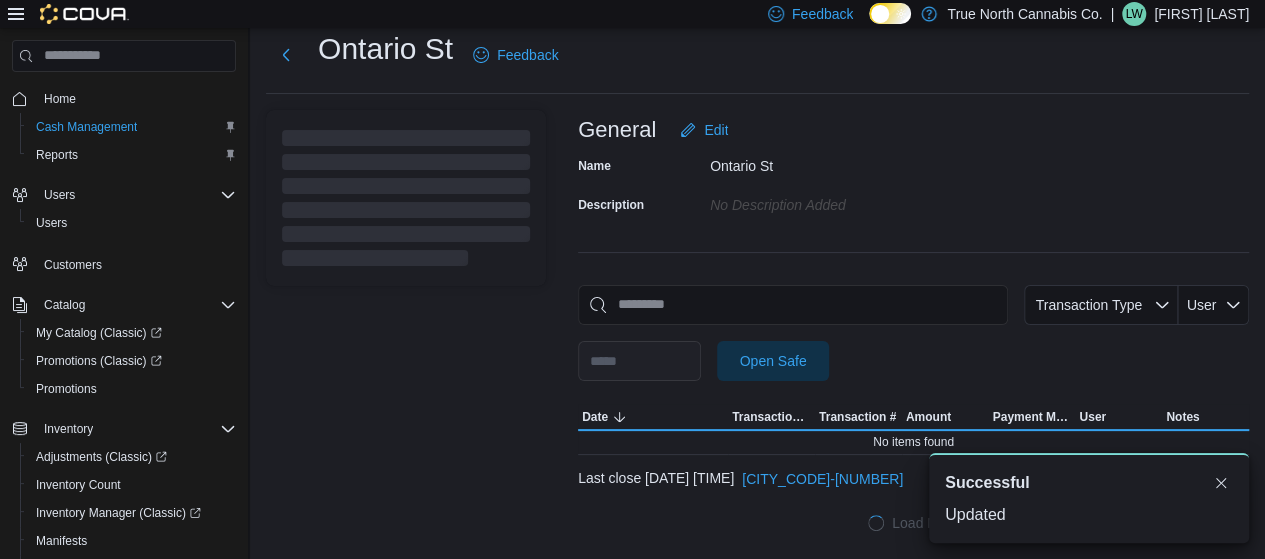 scroll, scrollTop: 49, scrollLeft: 0, axis: vertical 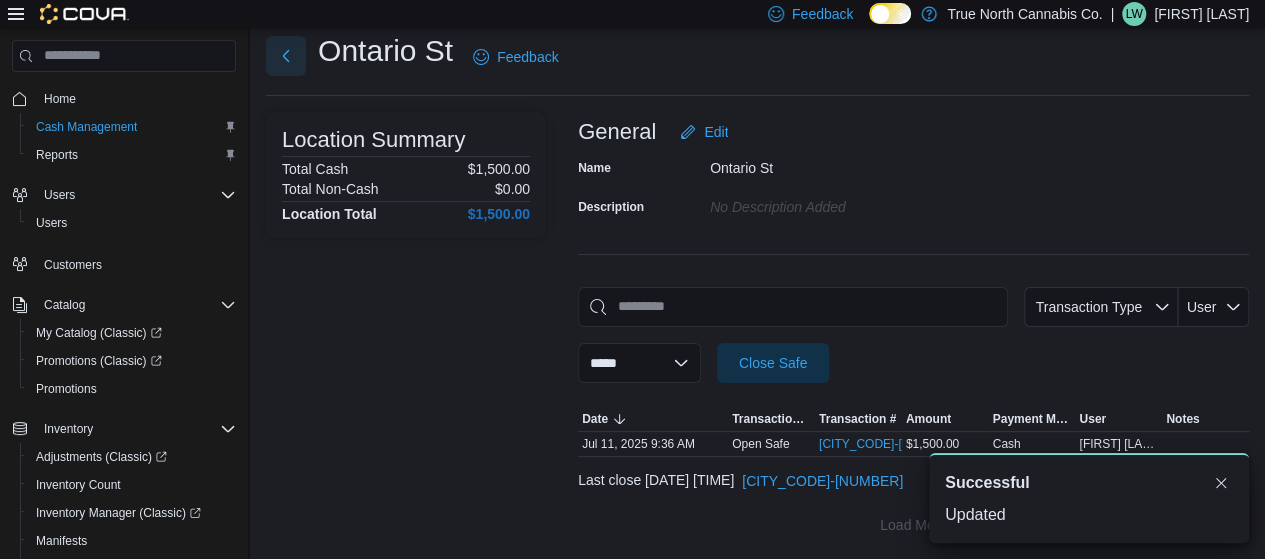 click at bounding box center (286, 56) 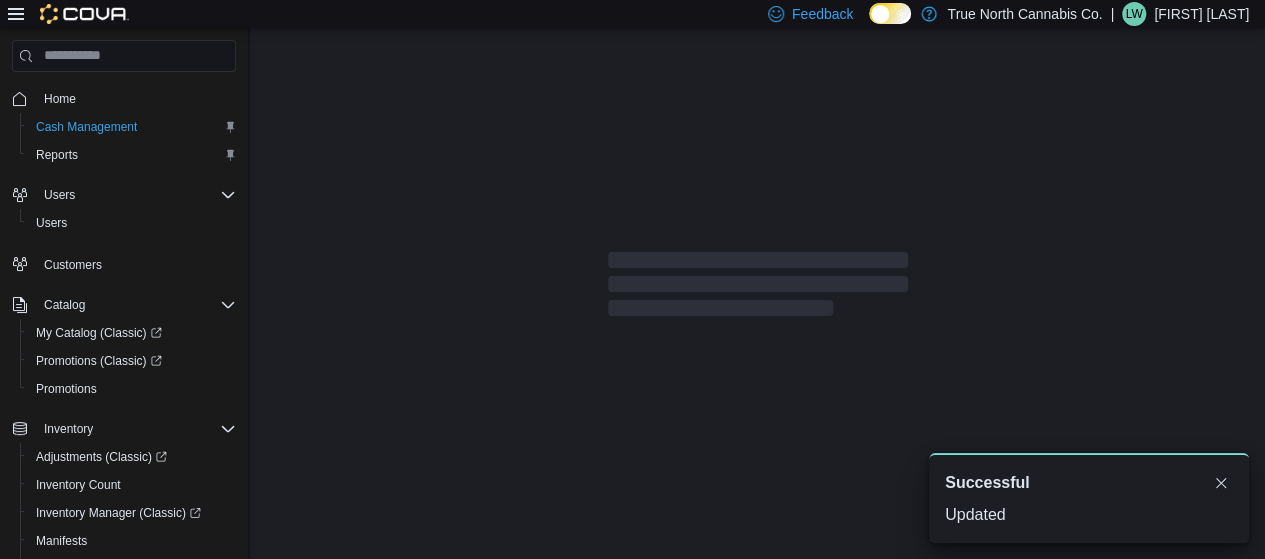 scroll, scrollTop: 49, scrollLeft: 0, axis: vertical 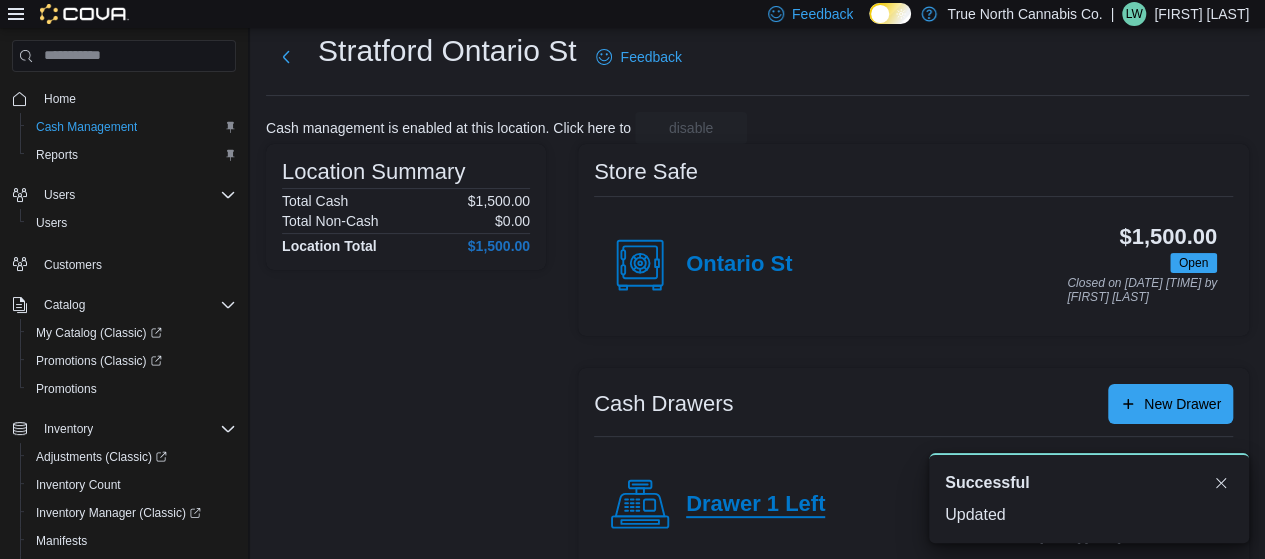 click on "Drawer 1 Left" at bounding box center [755, 505] 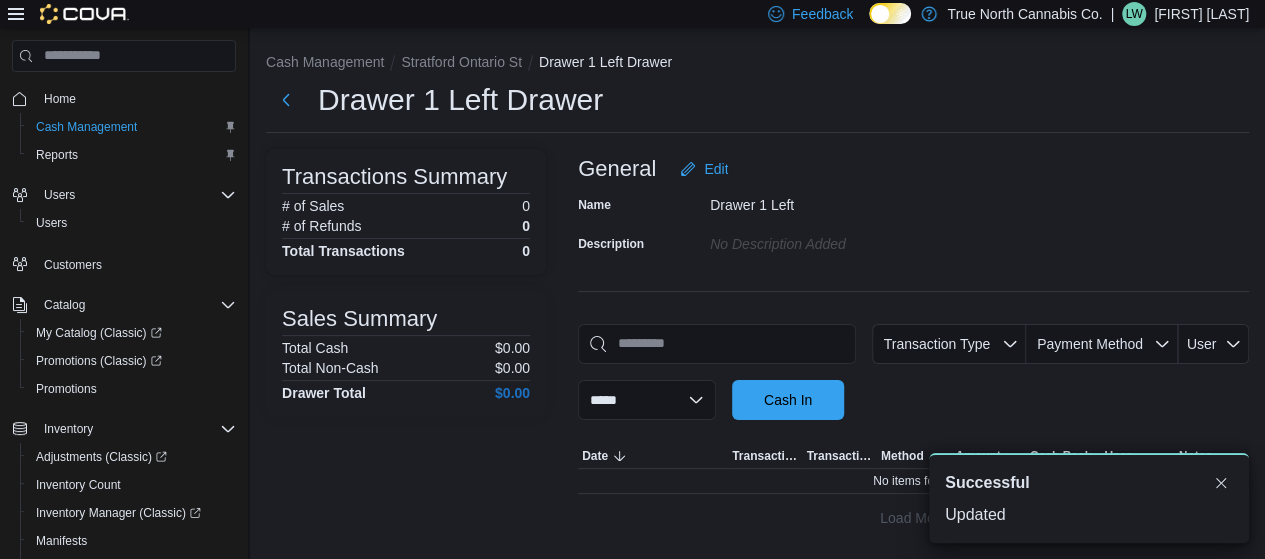 scroll, scrollTop: 0, scrollLeft: 0, axis: both 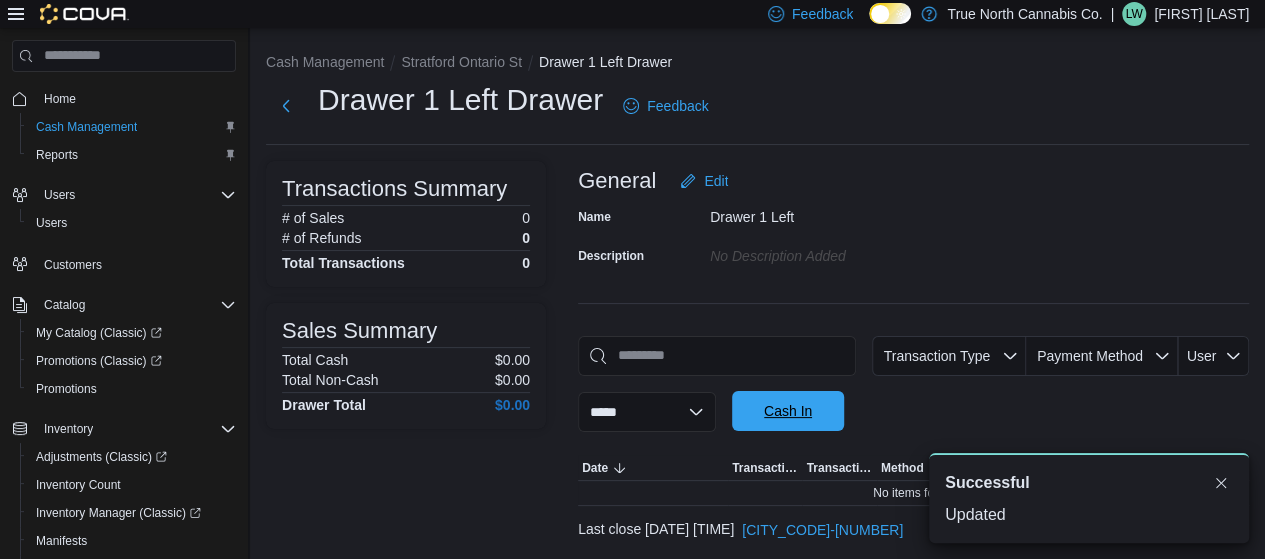 click on "Cash In" at bounding box center [788, 411] 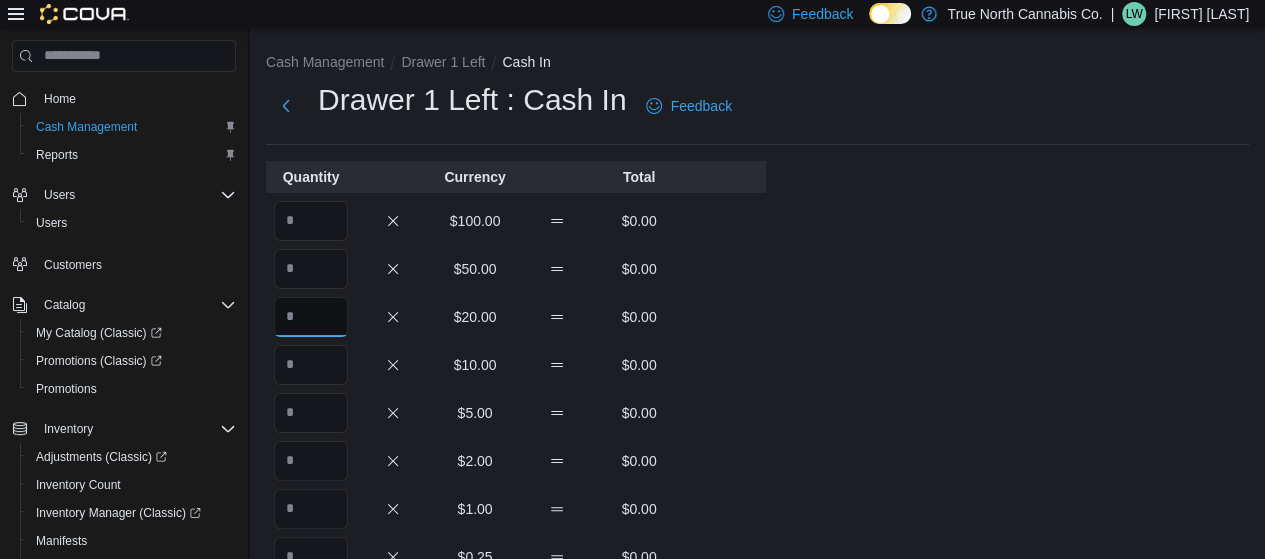 click at bounding box center (311, 317) 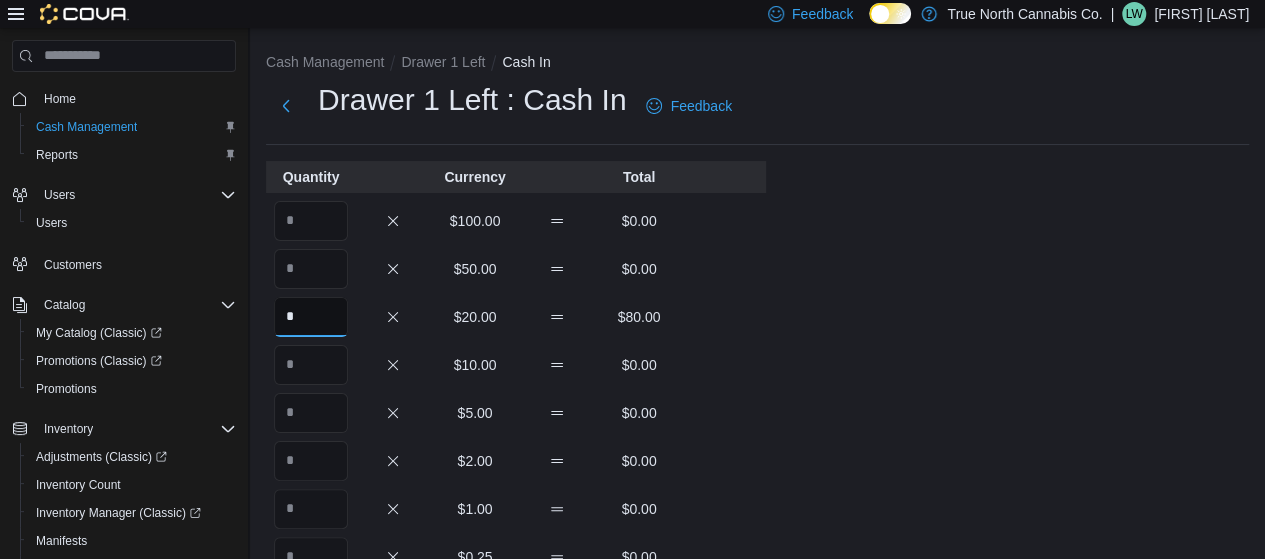 type on "*" 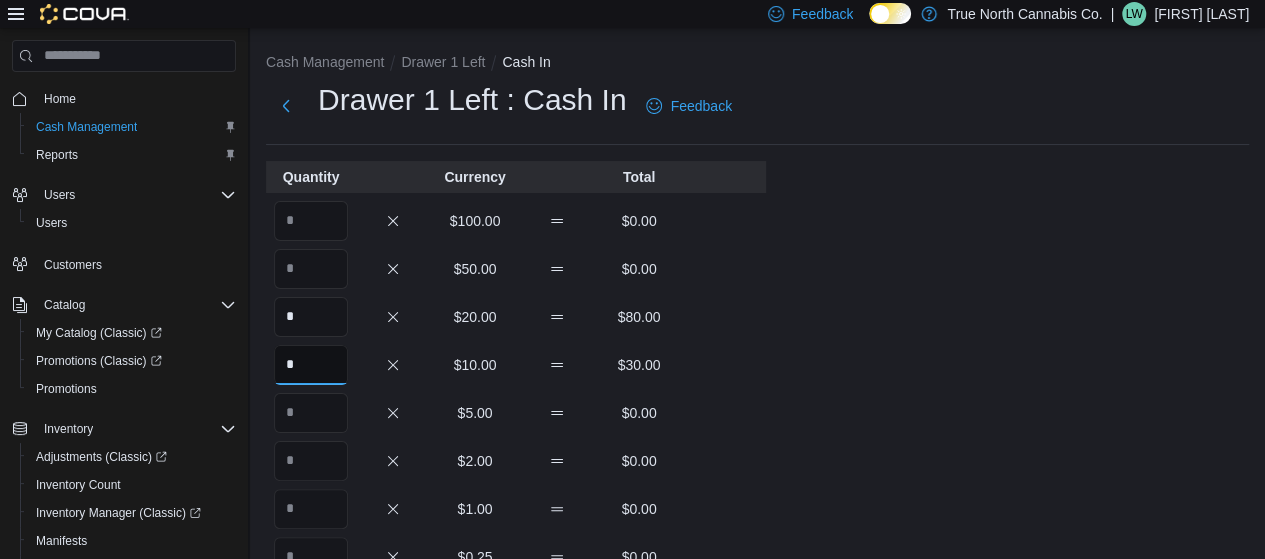 type on "*" 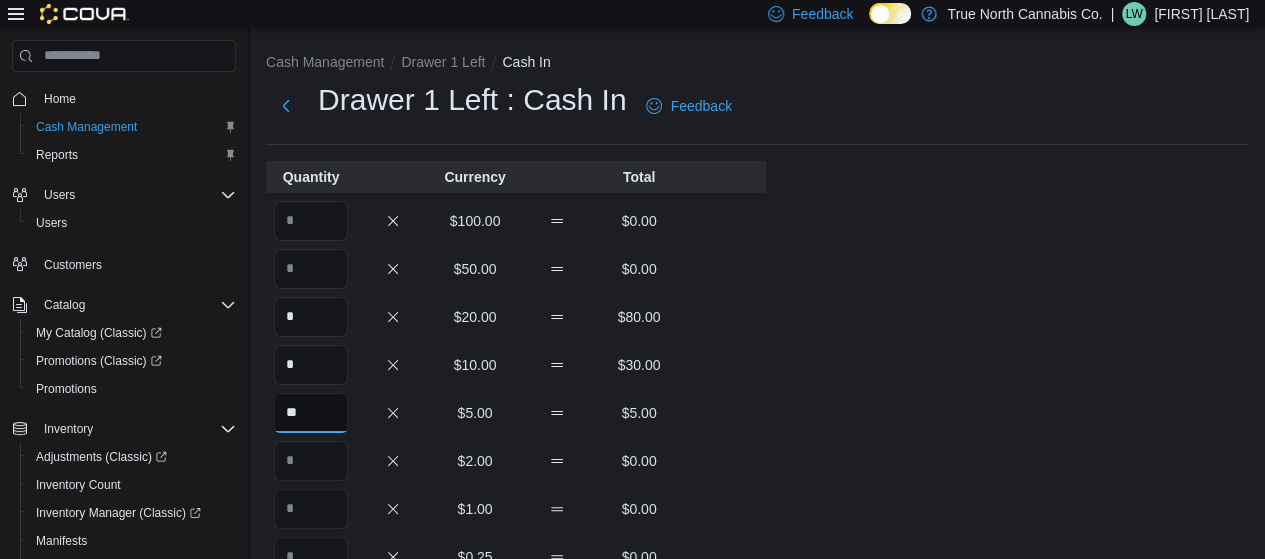 type on "**" 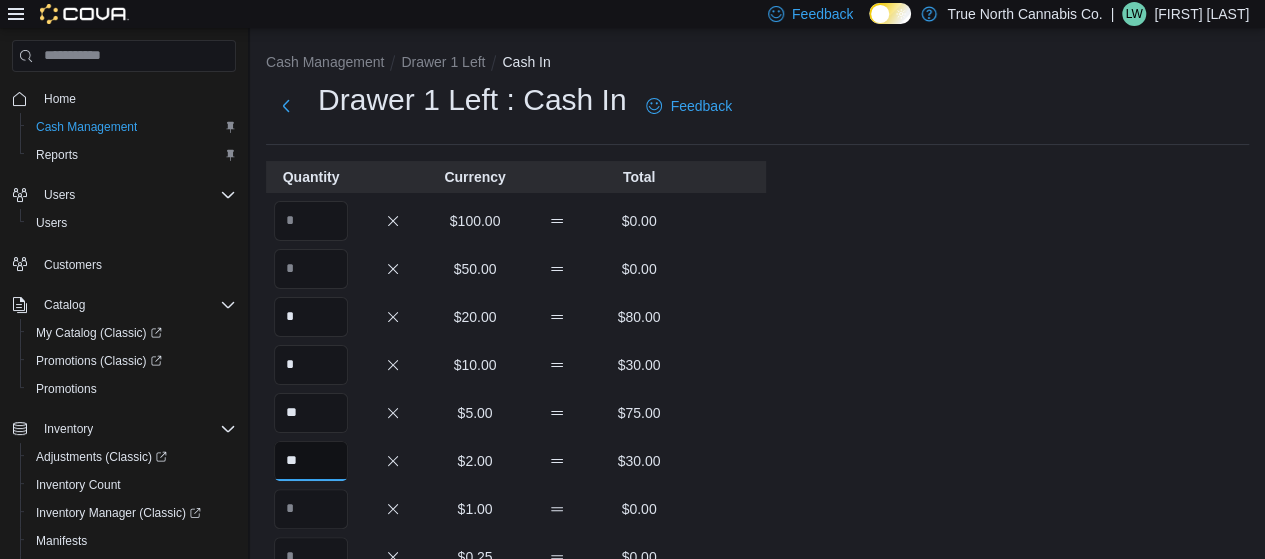 type on "**" 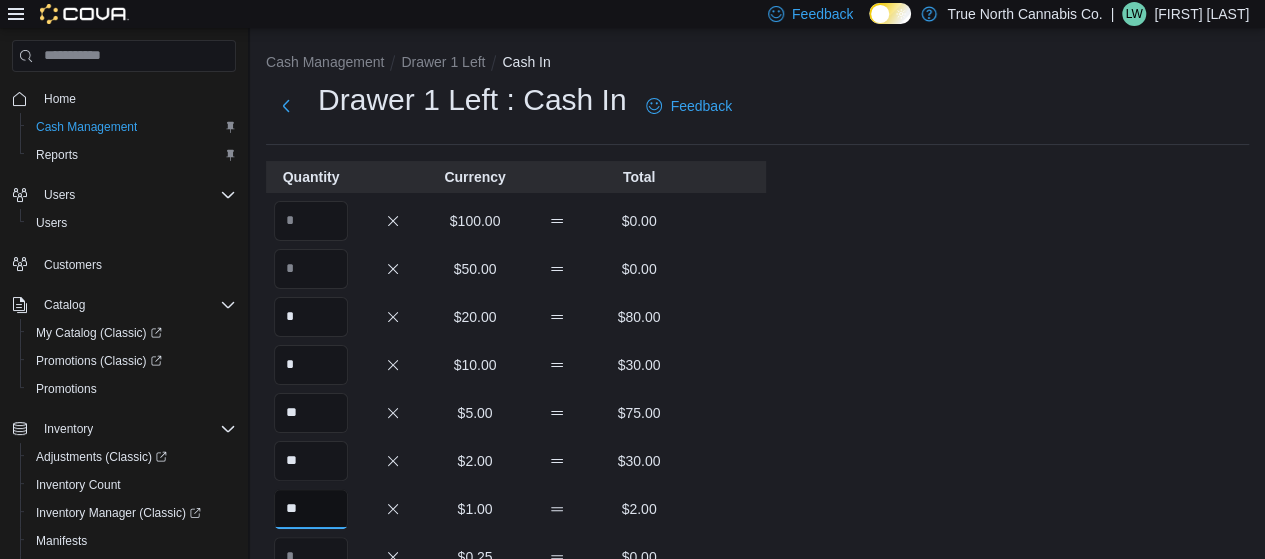 type on "**" 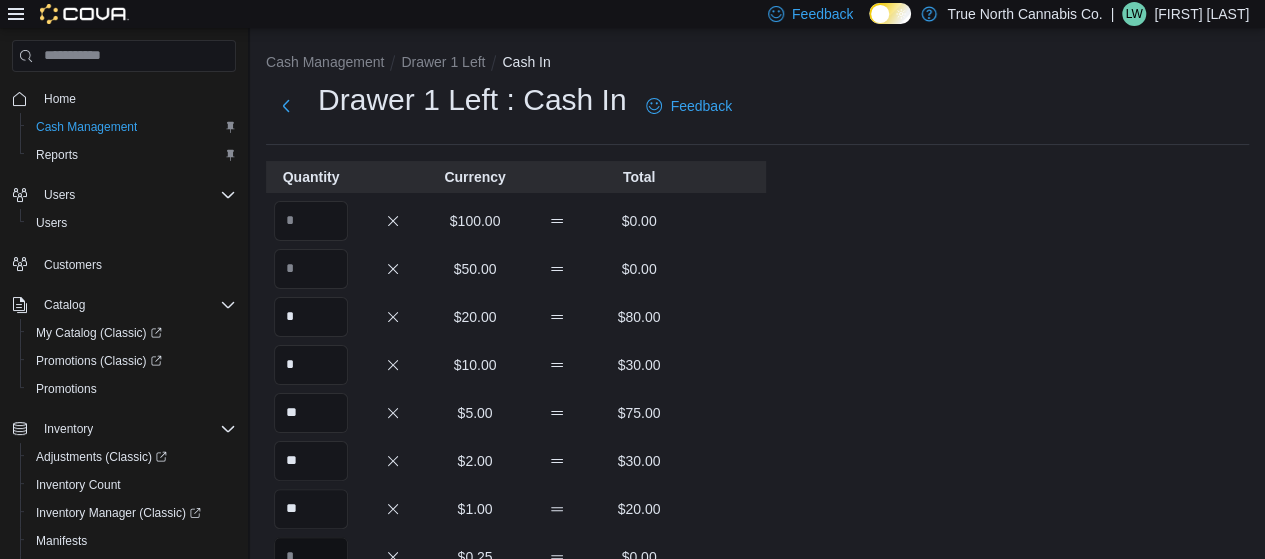 scroll, scrollTop: 17, scrollLeft: 0, axis: vertical 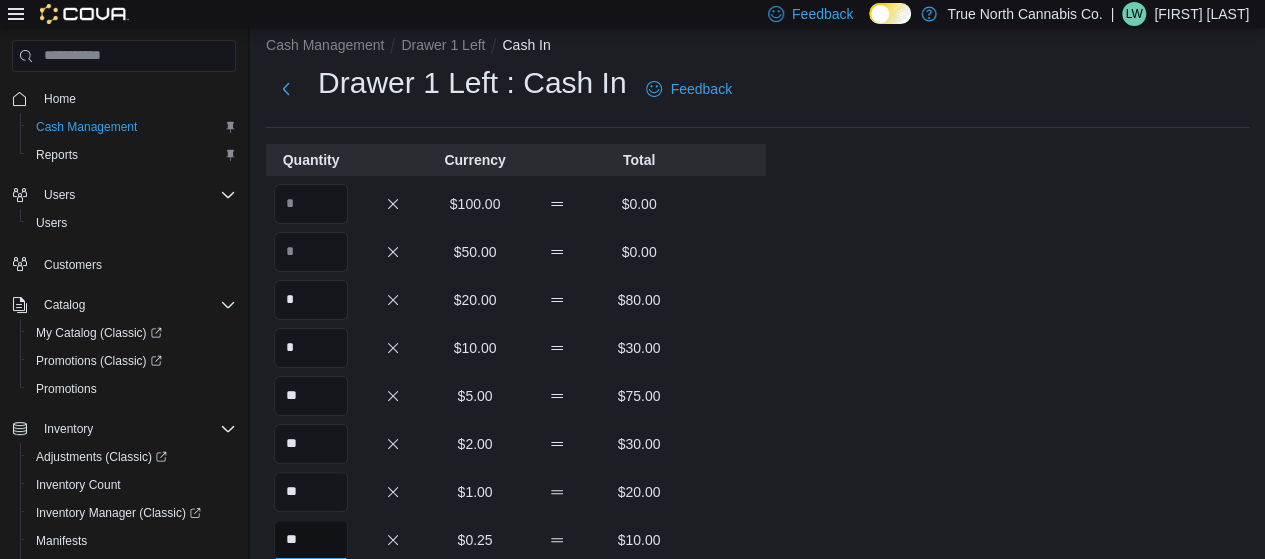 type on "**" 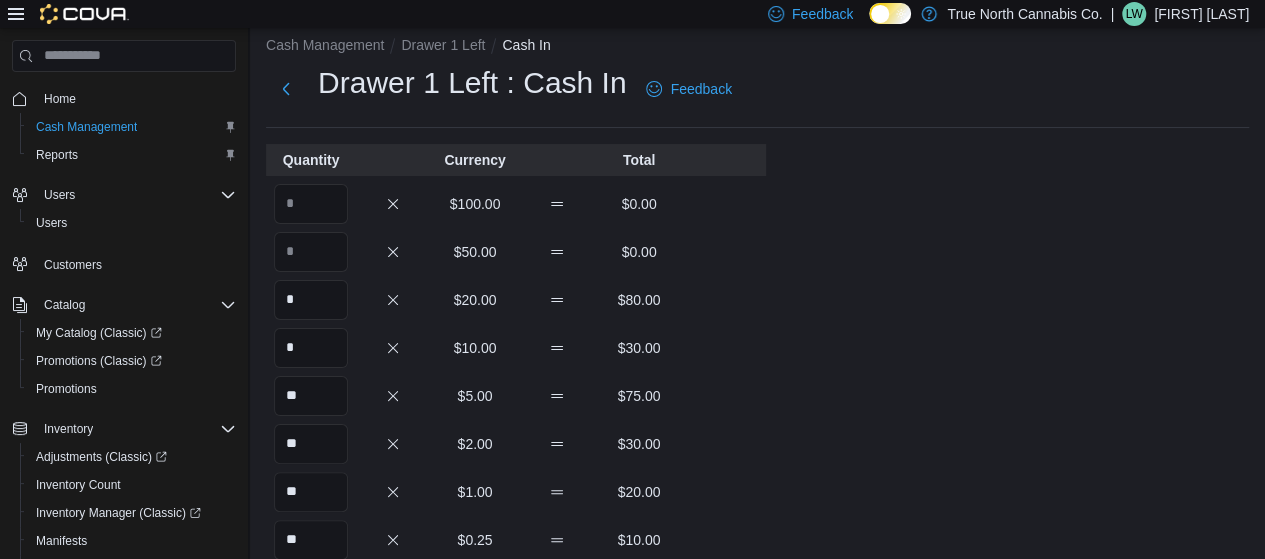 scroll, scrollTop: 325, scrollLeft: 0, axis: vertical 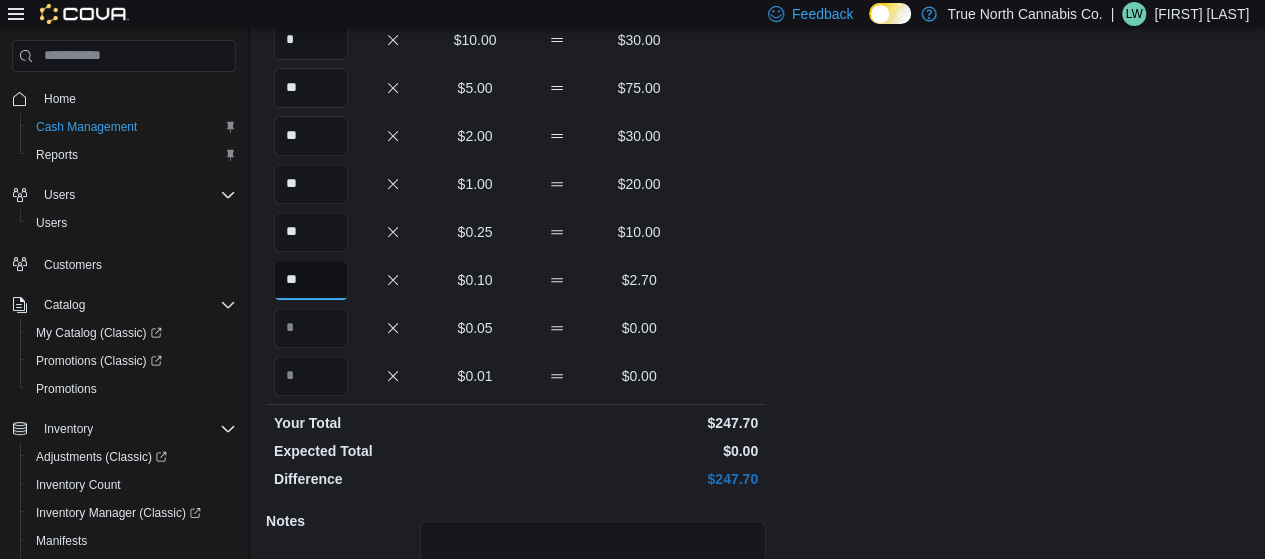 type on "**" 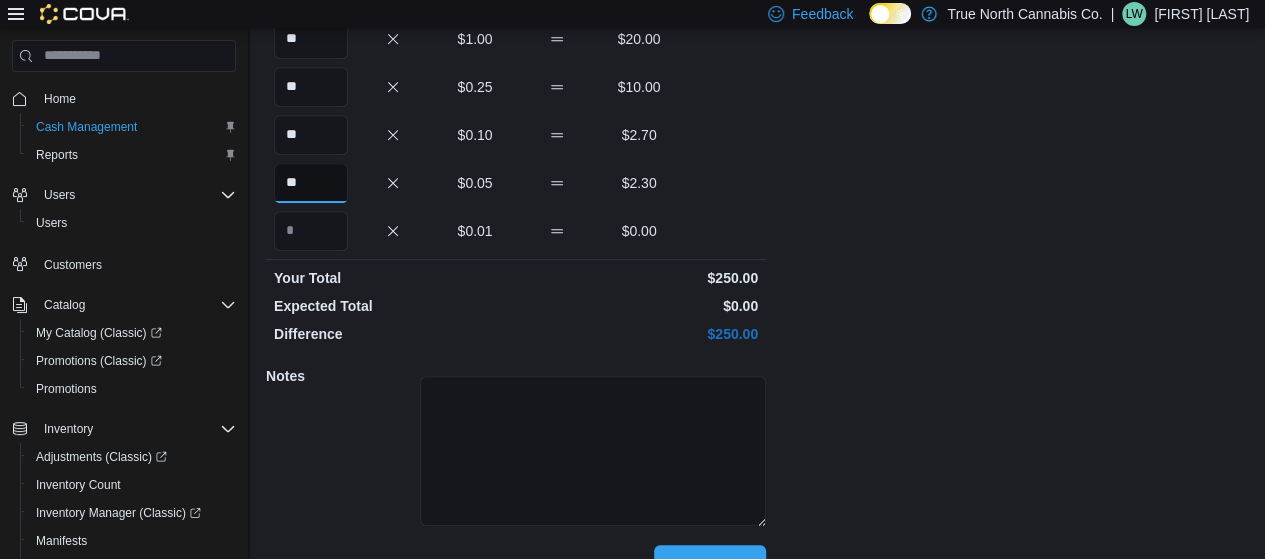 scroll, scrollTop: 512, scrollLeft: 0, axis: vertical 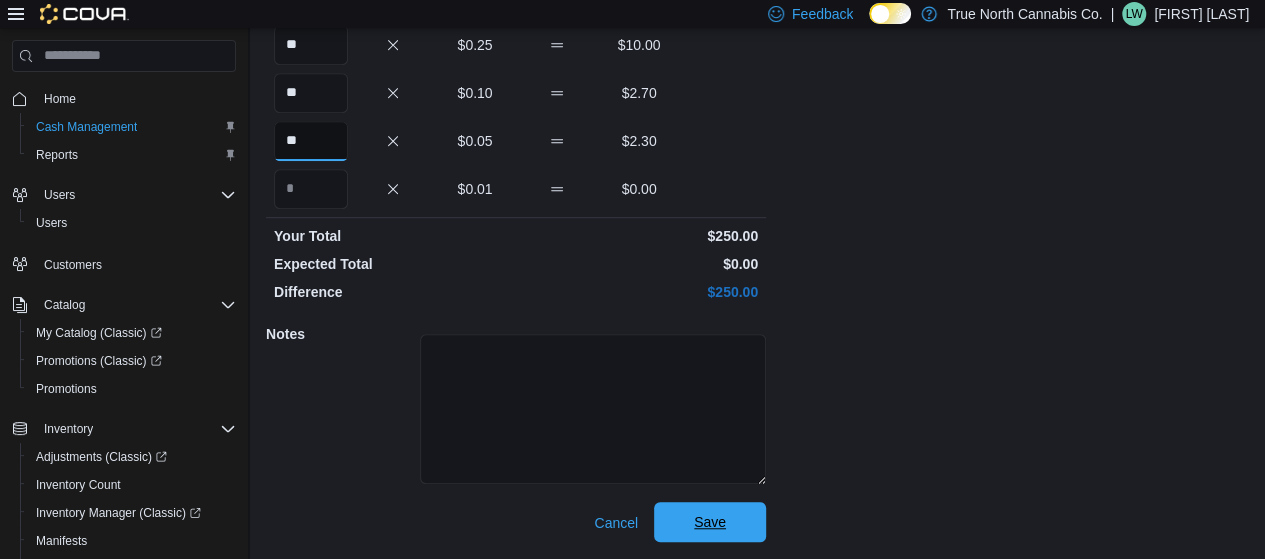 type on "**" 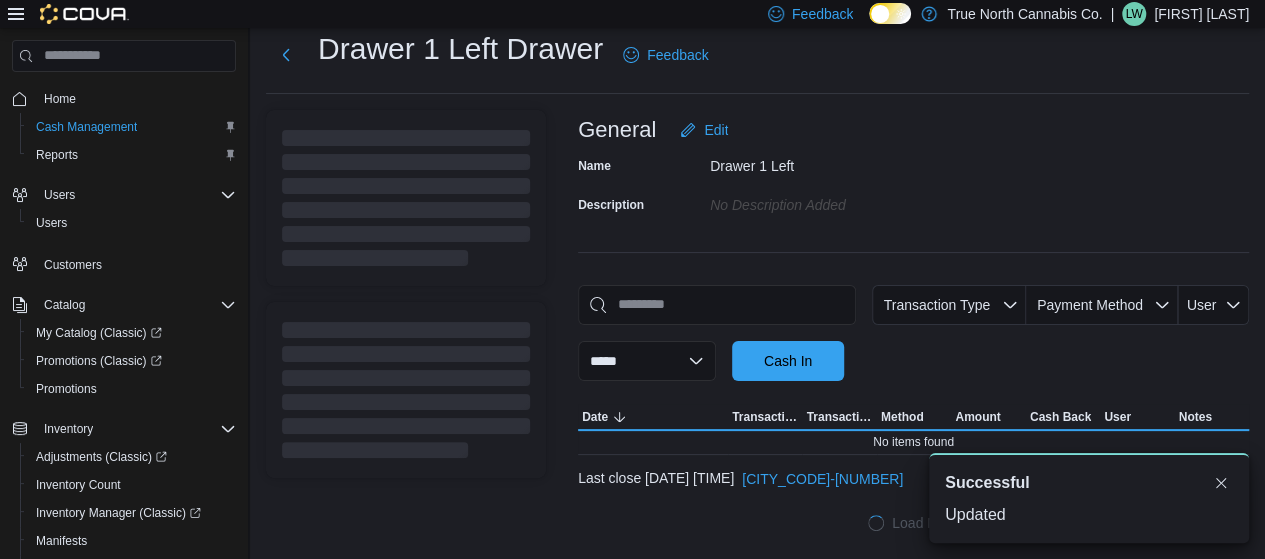 scroll, scrollTop: 49, scrollLeft: 0, axis: vertical 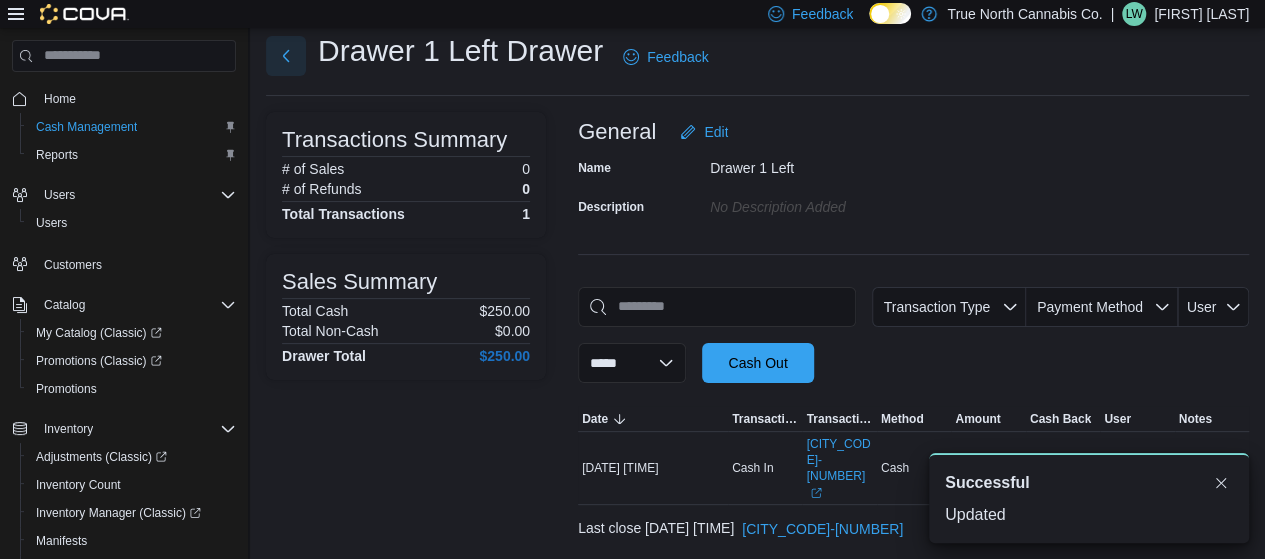click on "Drawer 1 Left Drawer Feedback" at bounding box center [491, 57] 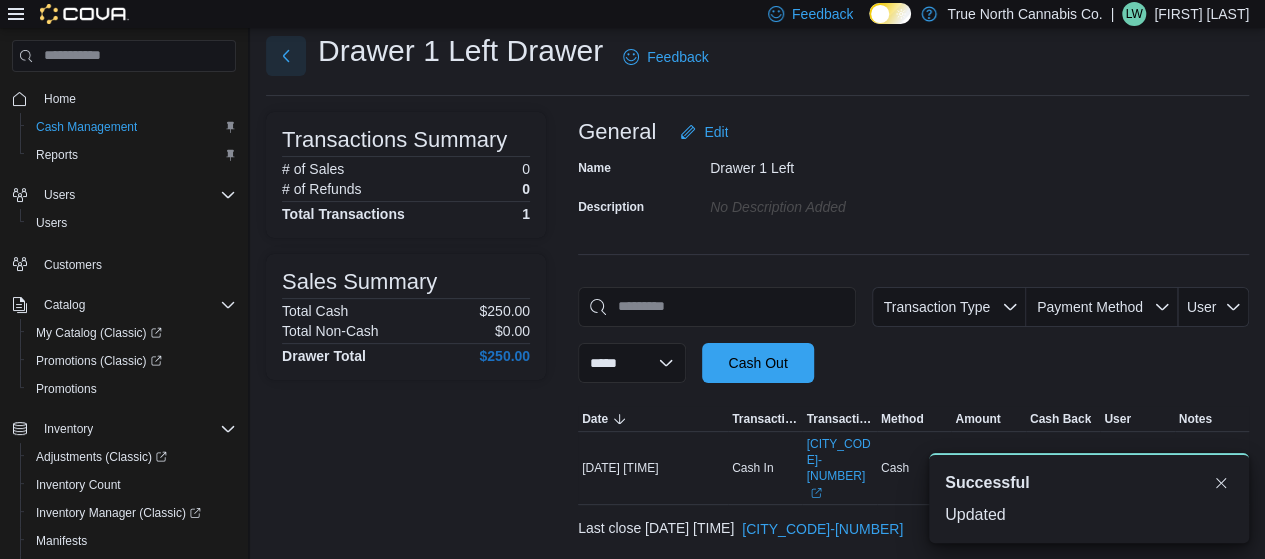 click at bounding box center (286, 56) 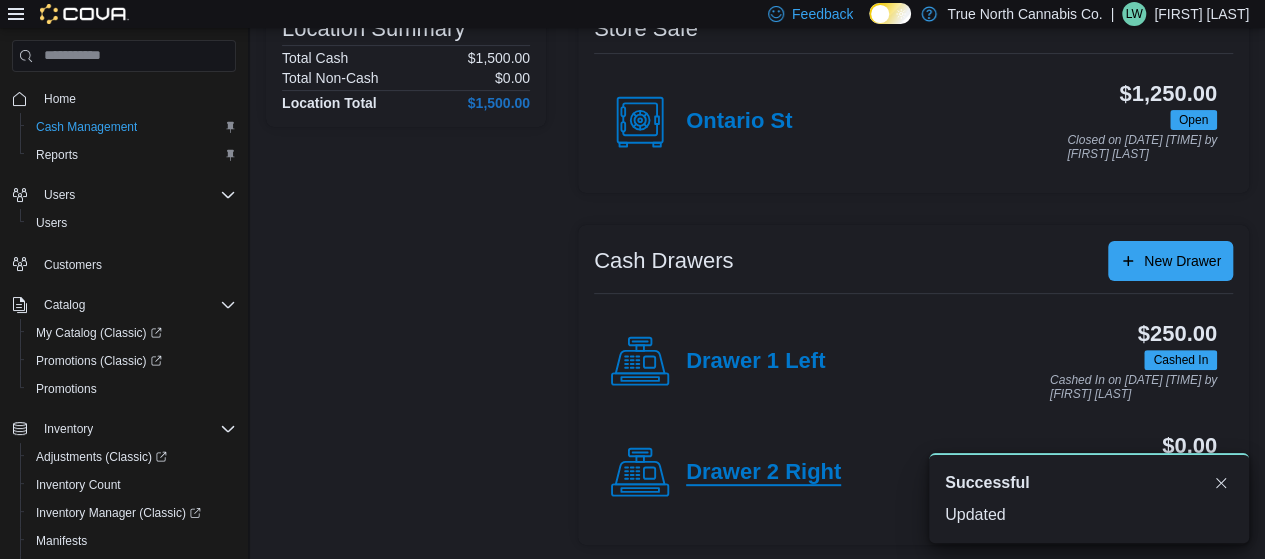 click on "Drawer 2 Right" at bounding box center [763, 473] 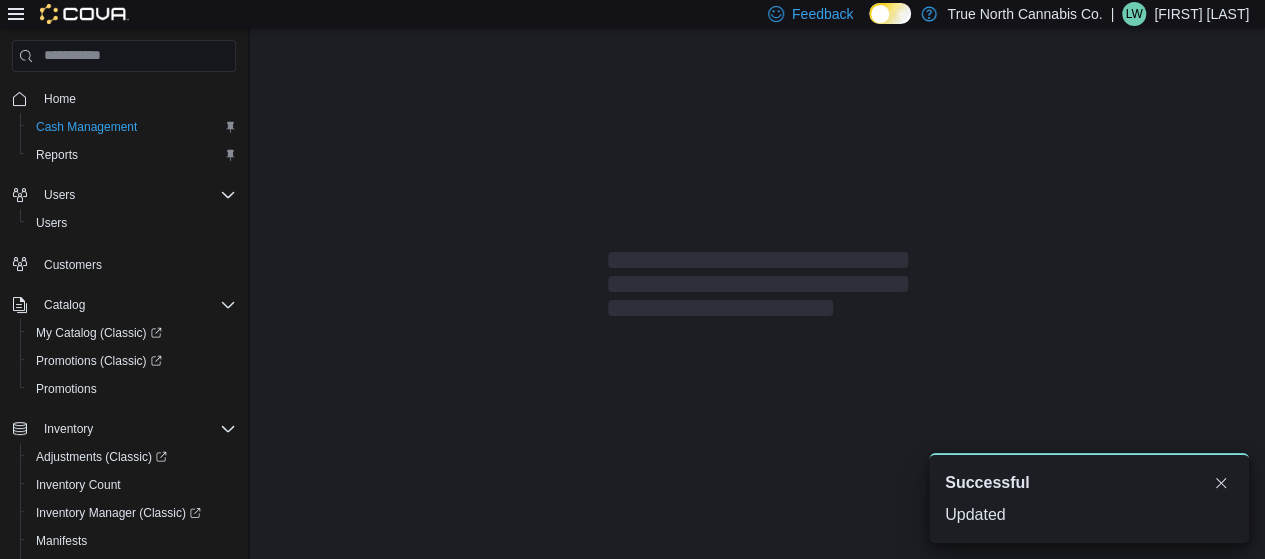 scroll, scrollTop: 0, scrollLeft: 0, axis: both 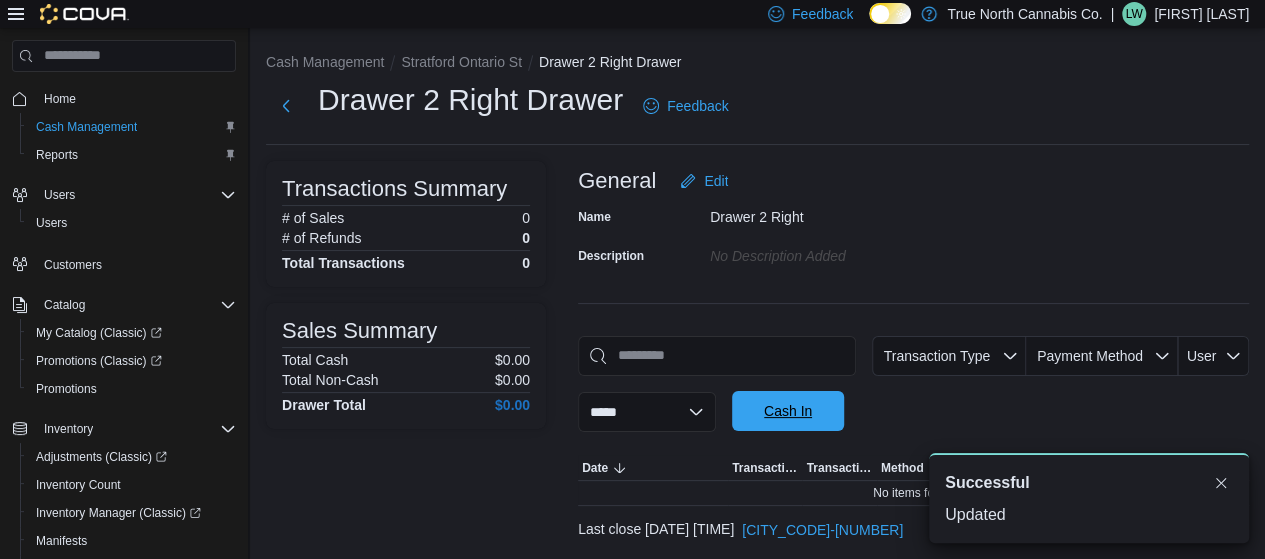 click on "Cash In" at bounding box center [788, 411] 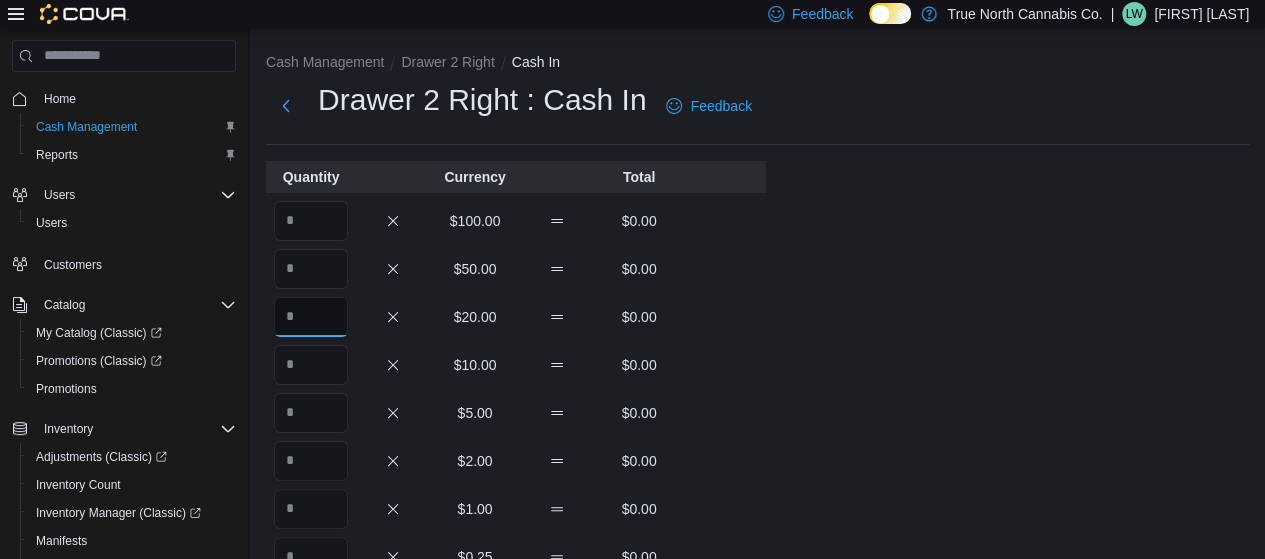 click at bounding box center (311, 317) 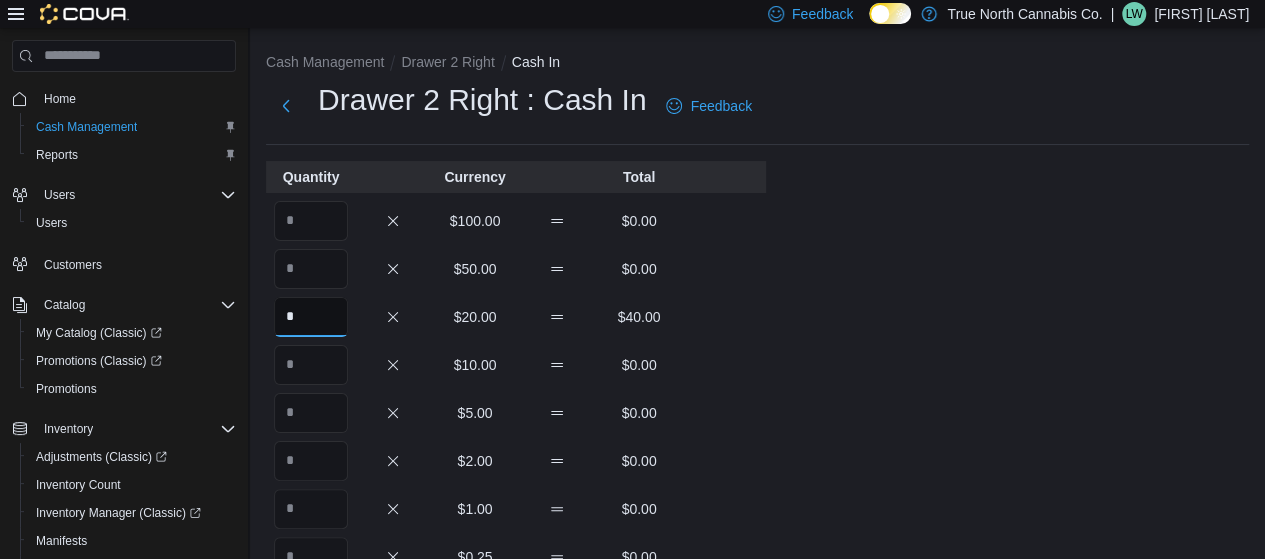 type on "*" 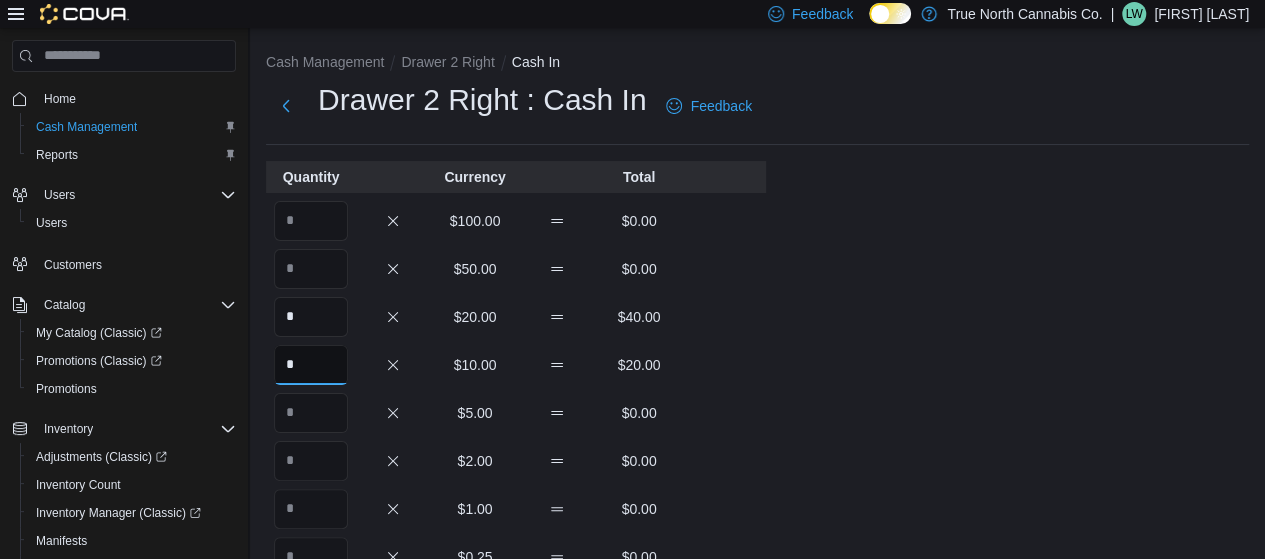 type on "*" 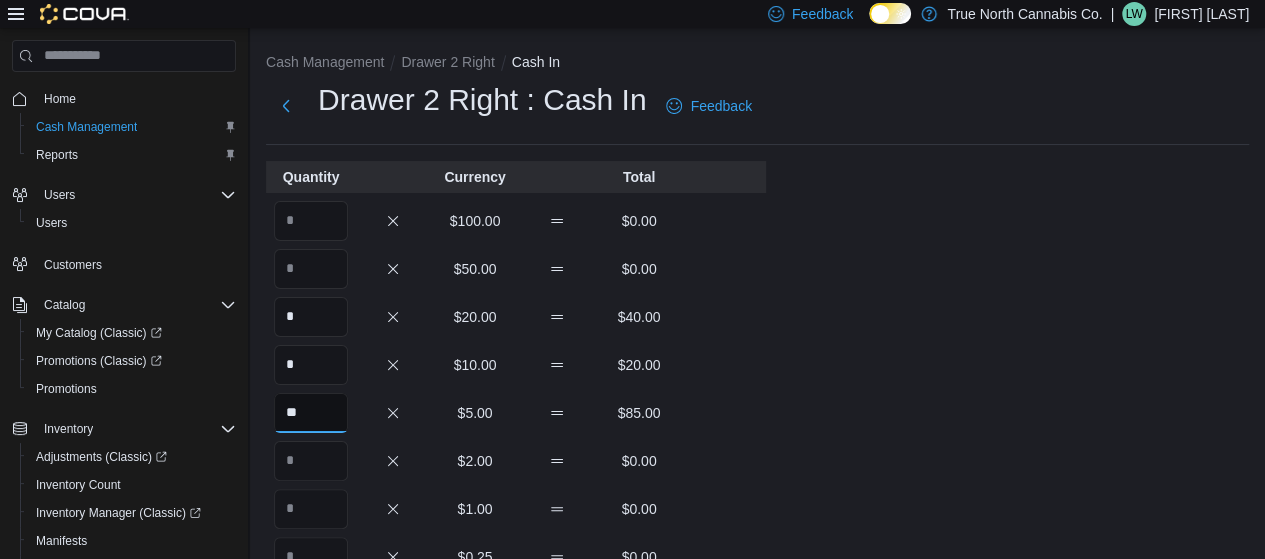 type on "**" 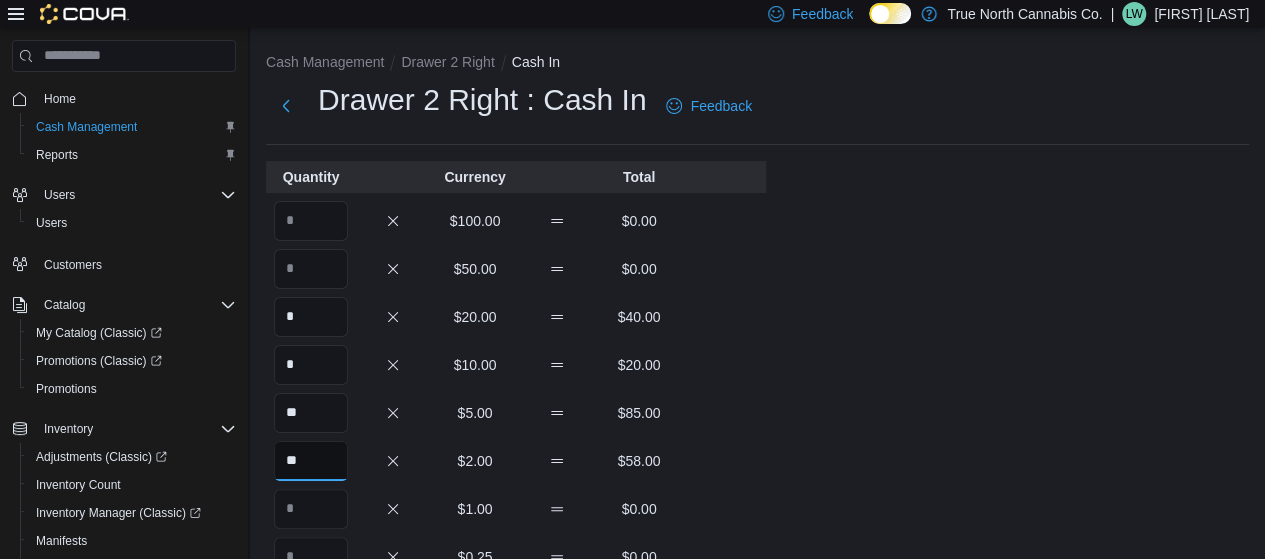 type on "**" 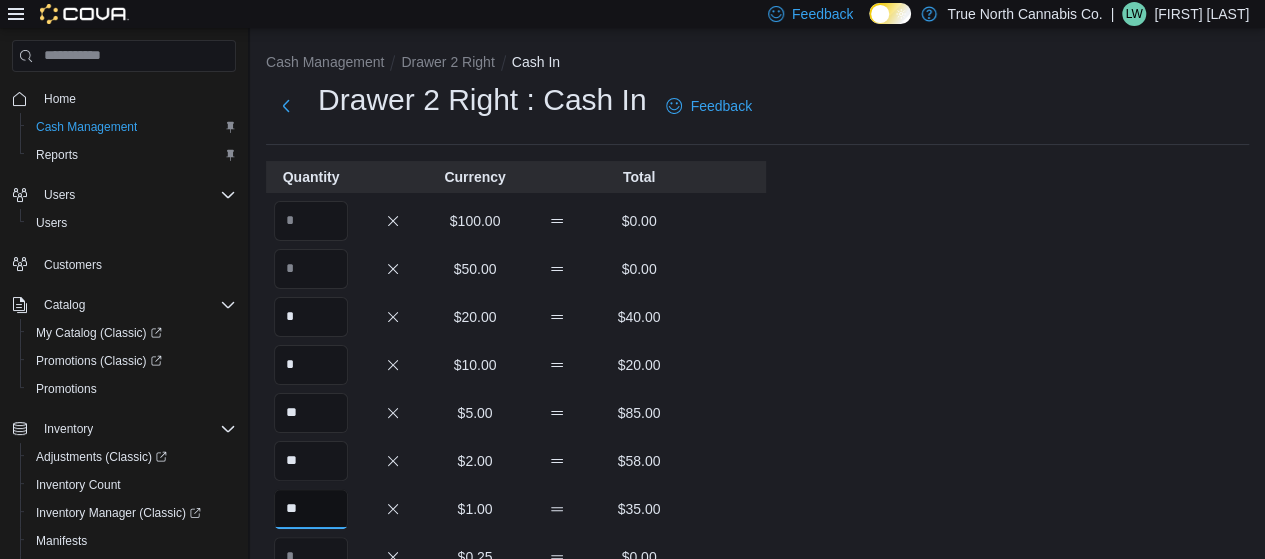 type on "**" 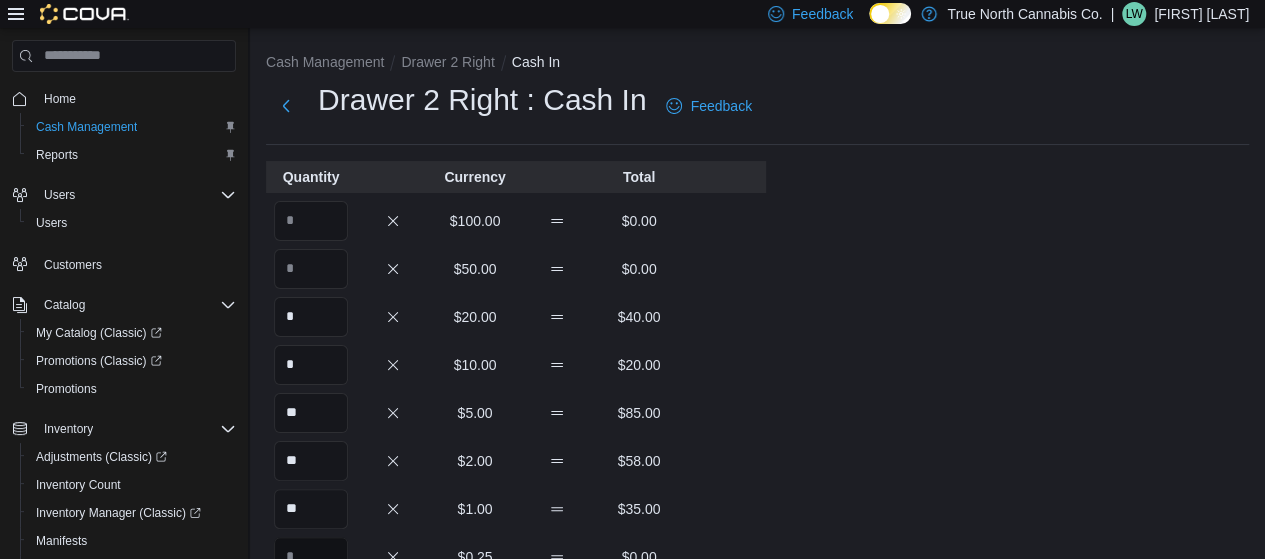 scroll, scrollTop: 17, scrollLeft: 0, axis: vertical 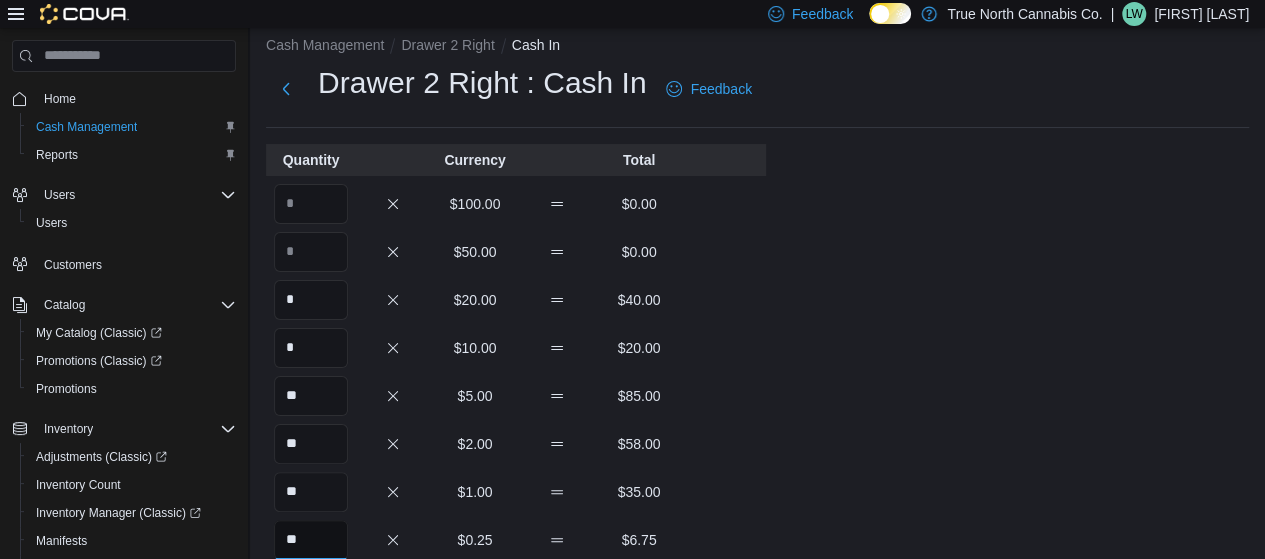 type on "**" 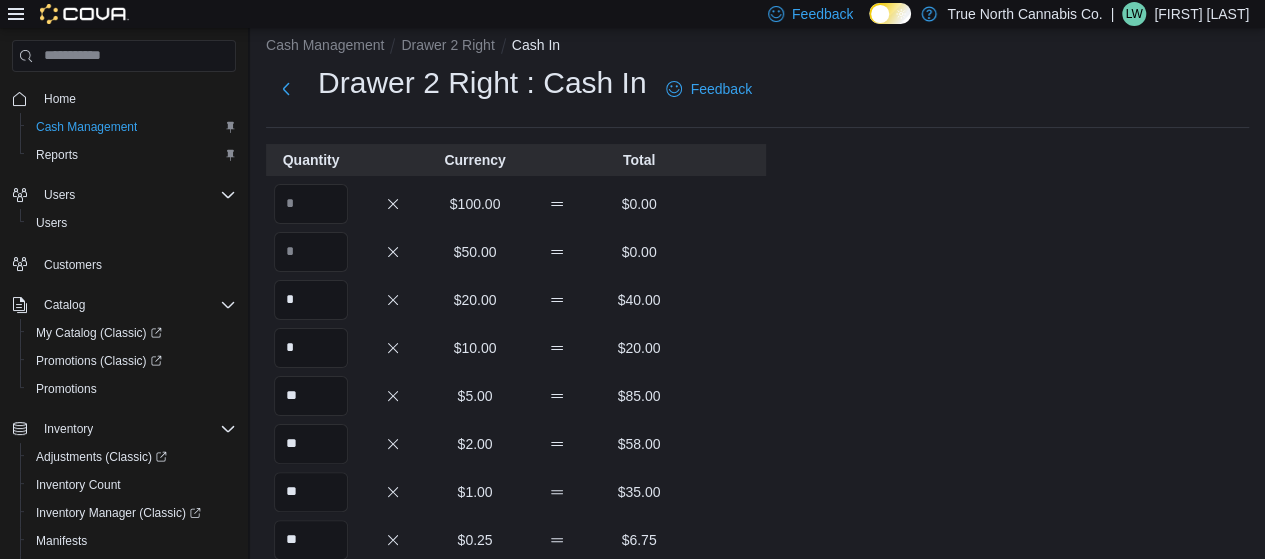 scroll, scrollTop: 325, scrollLeft: 0, axis: vertical 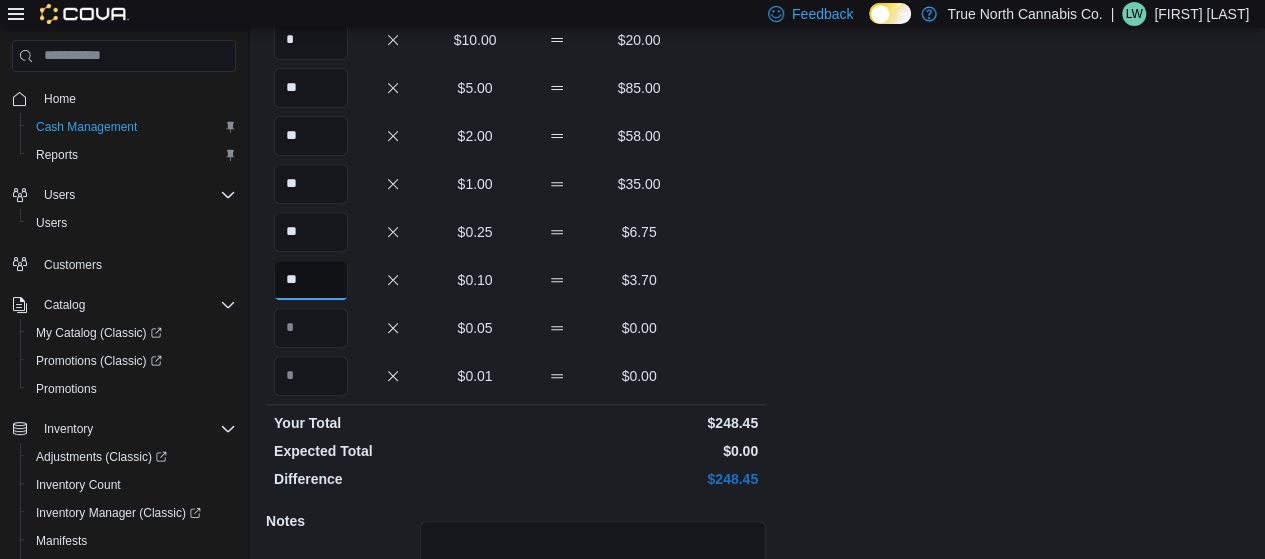 type on "**" 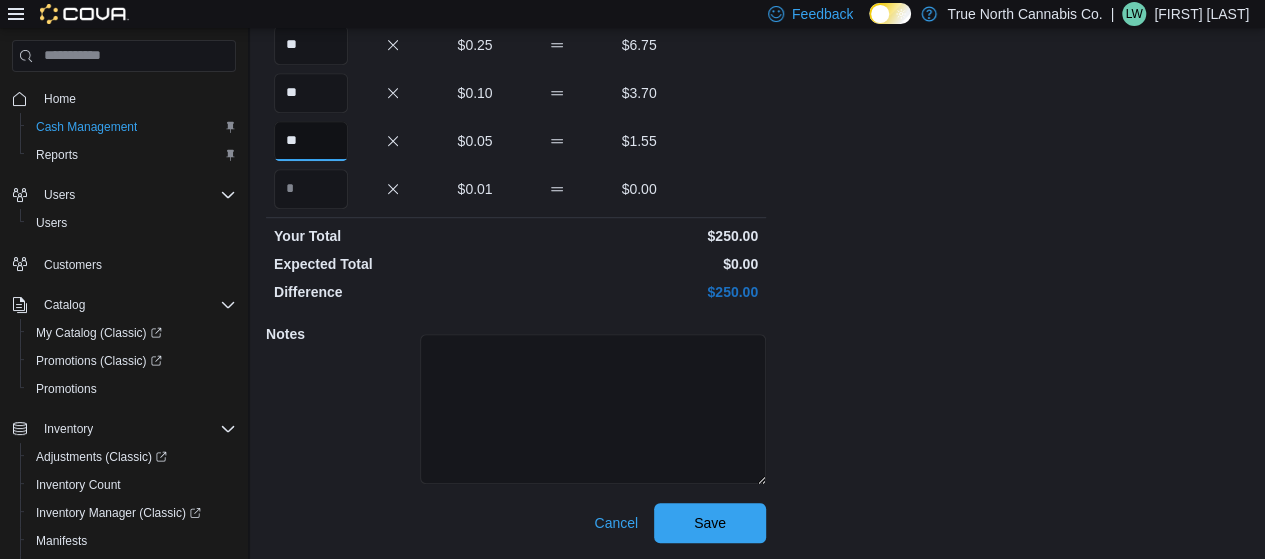 type on "**" 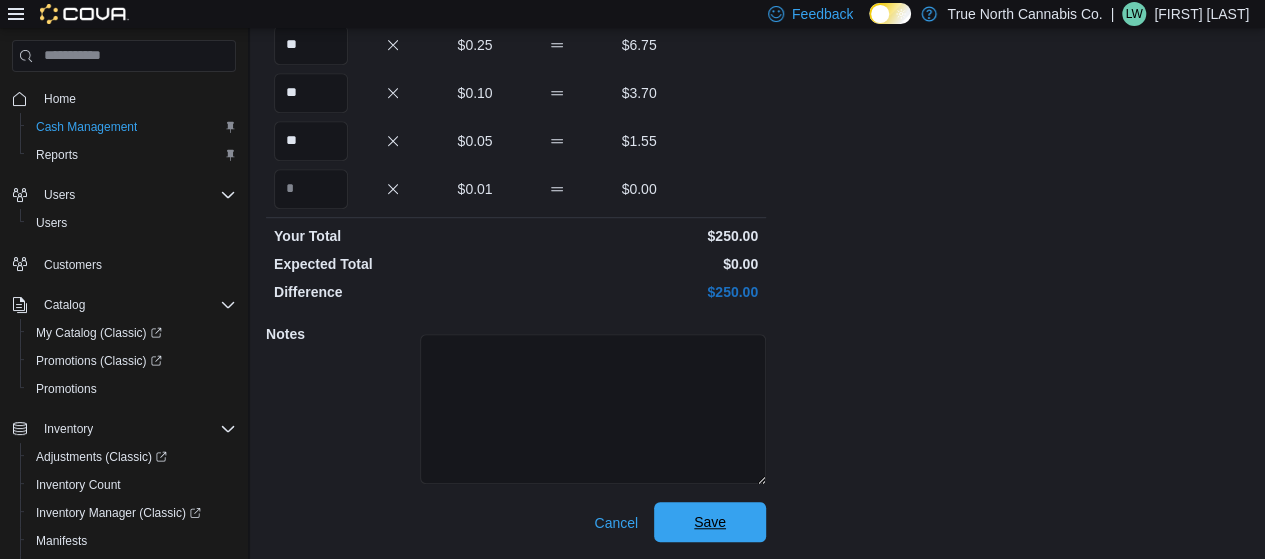 click on "Save" at bounding box center (710, 522) 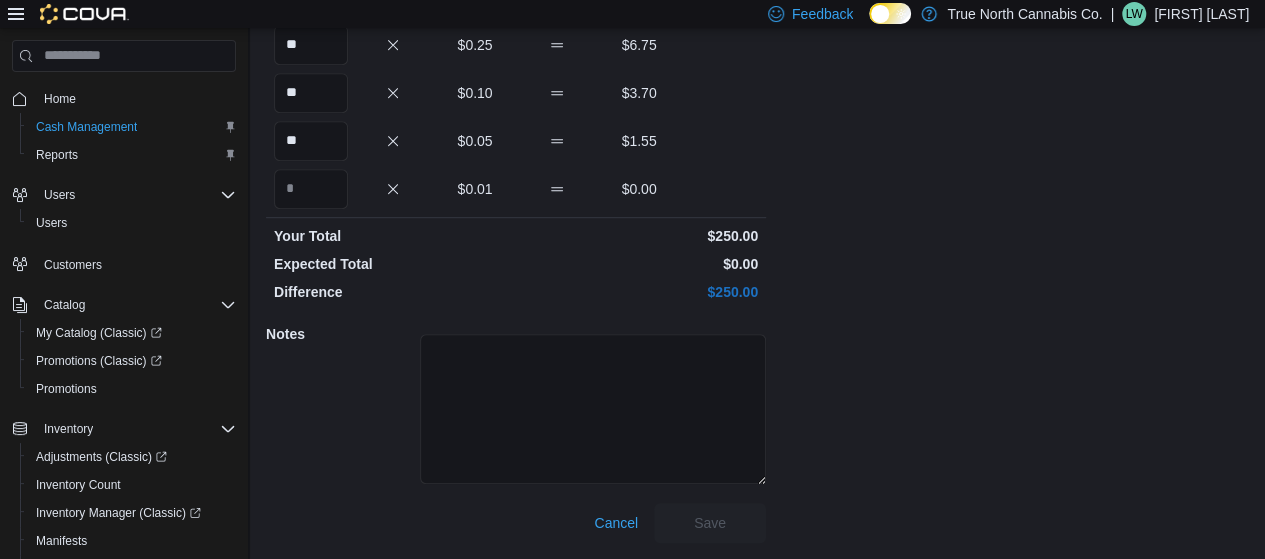 scroll, scrollTop: 49, scrollLeft: 0, axis: vertical 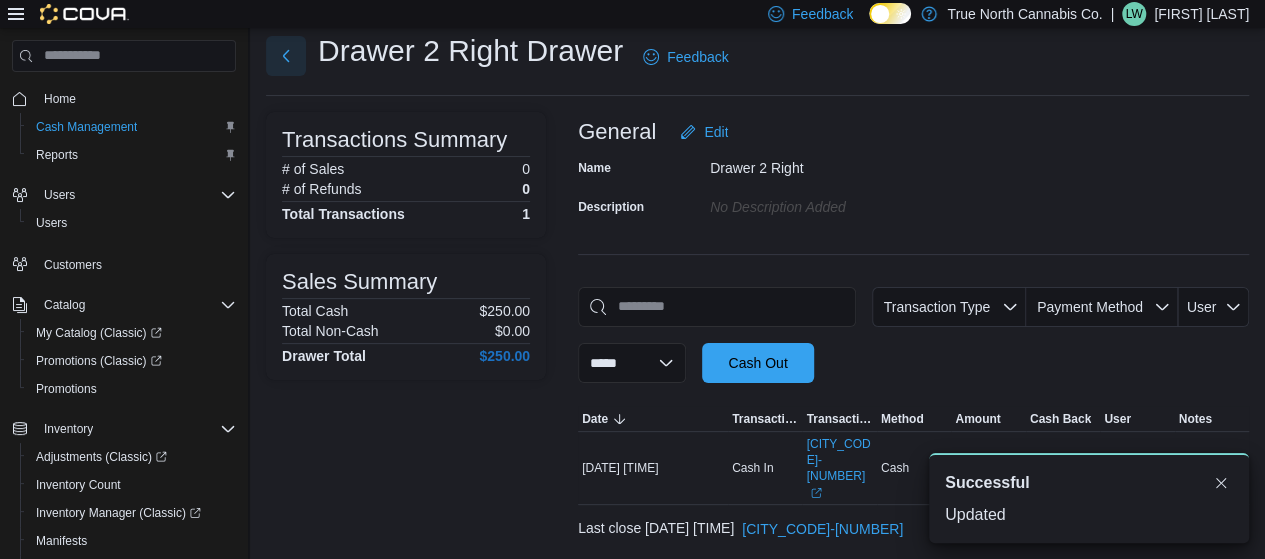 click at bounding box center [286, 56] 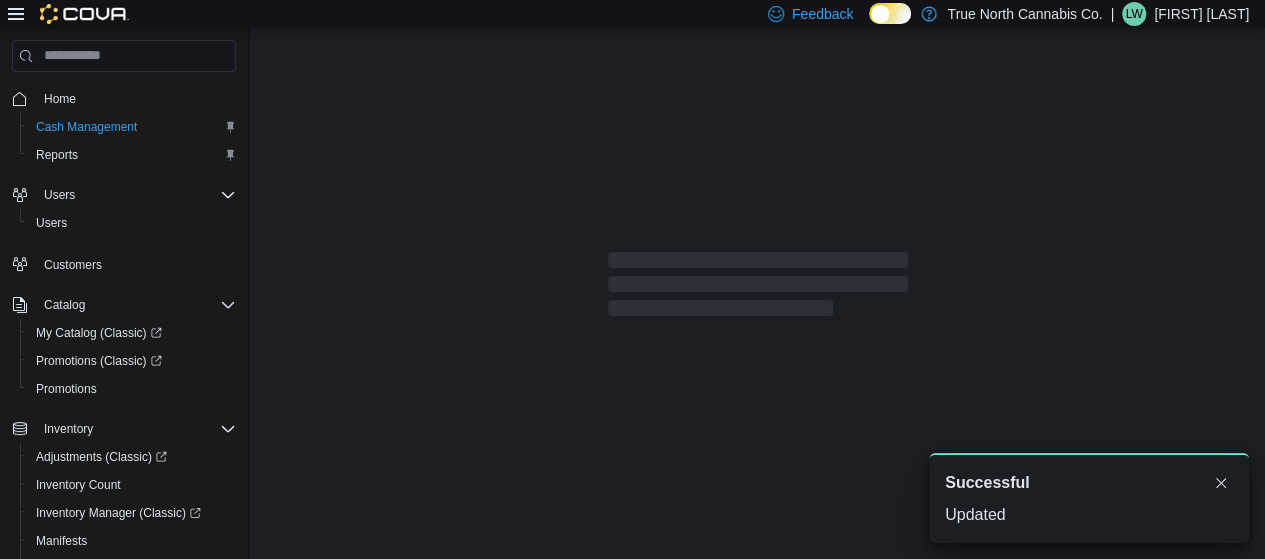scroll, scrollTop: 49, scrollLeft: 0, axis: vertical 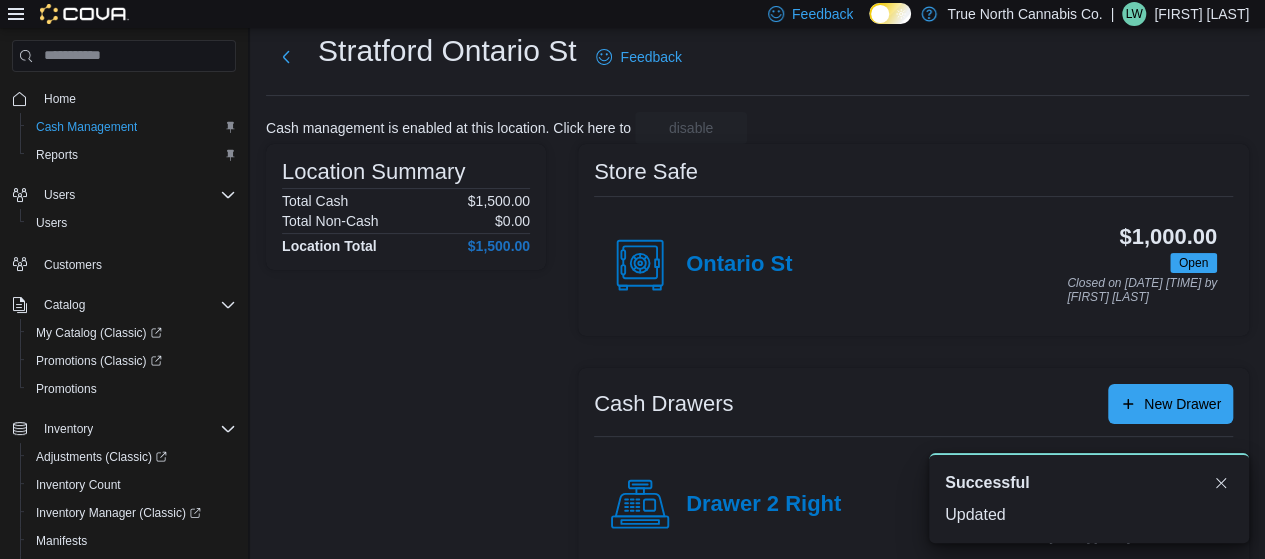 click on "Ontario St" at bounding box center [739, 265] 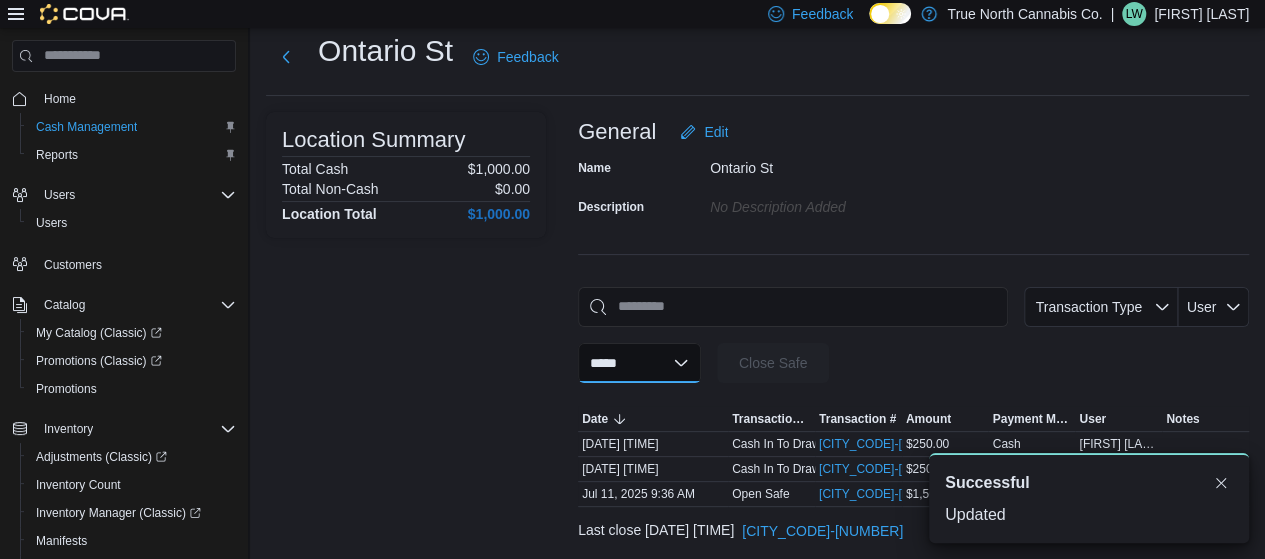 click on "**********" at bounding box center (639, 363) 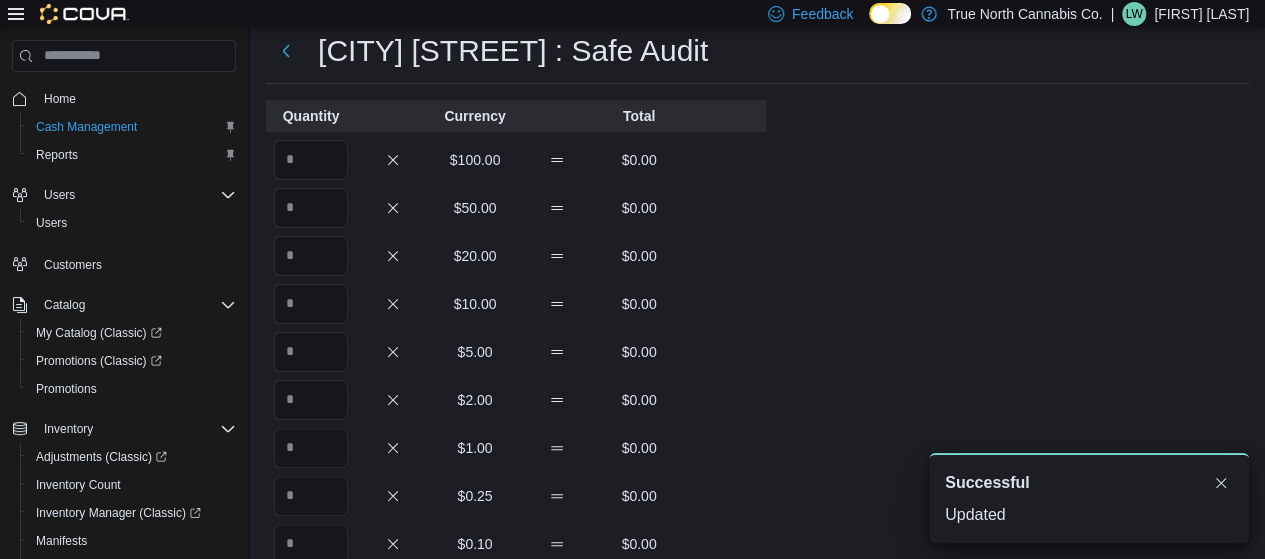 scroll, scrollTop: 0, scrollLeft: 0, axis: both 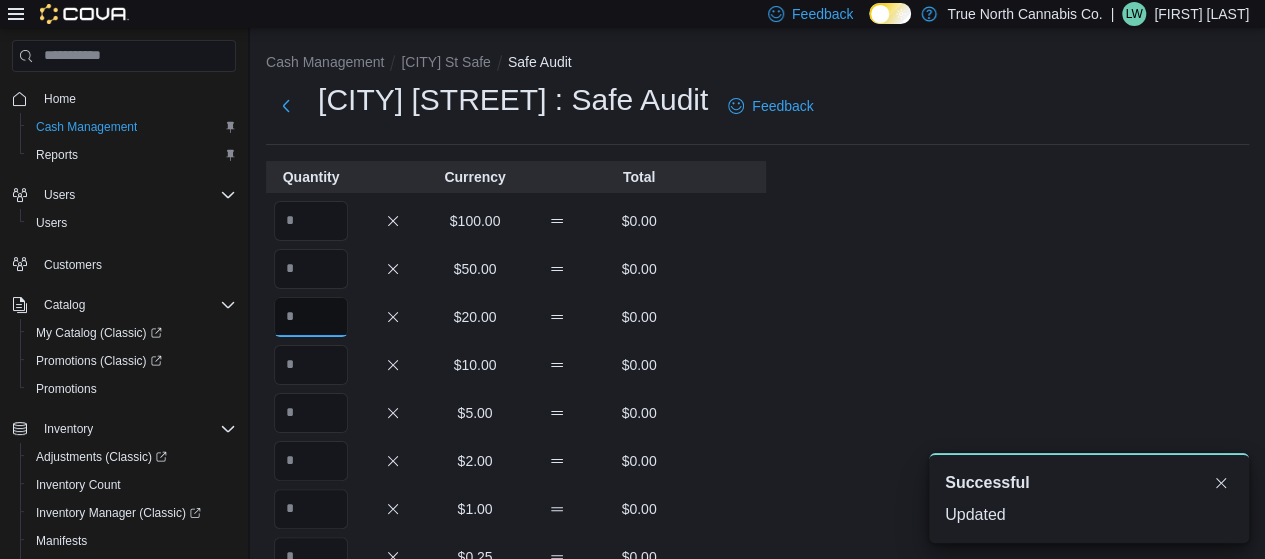 click at bounding box center [311, 317] 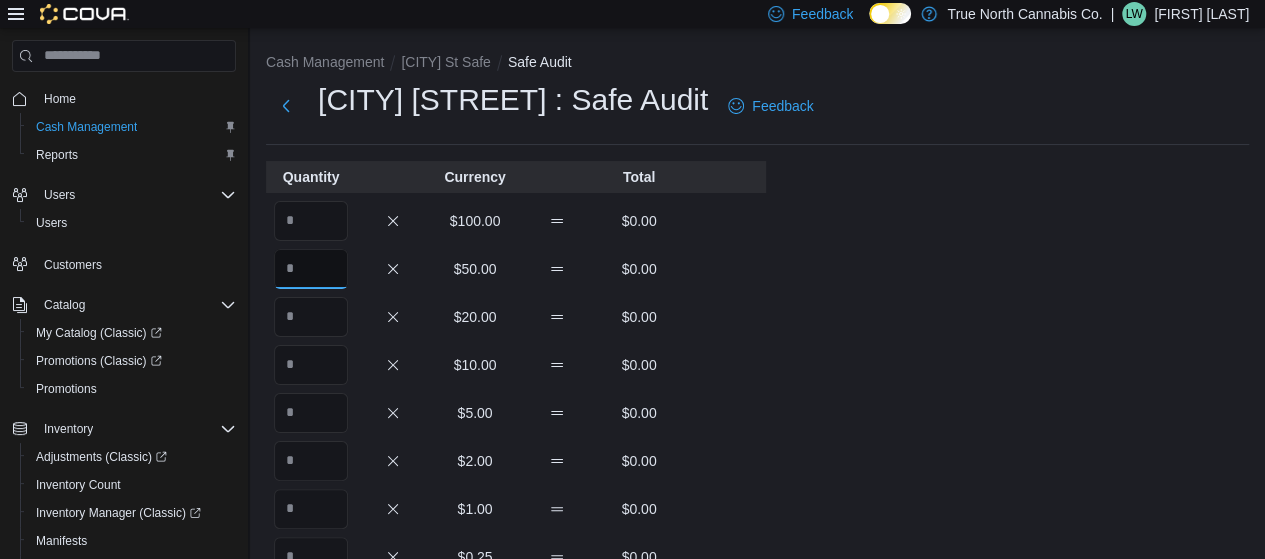 click at bounding box center (311, 269) 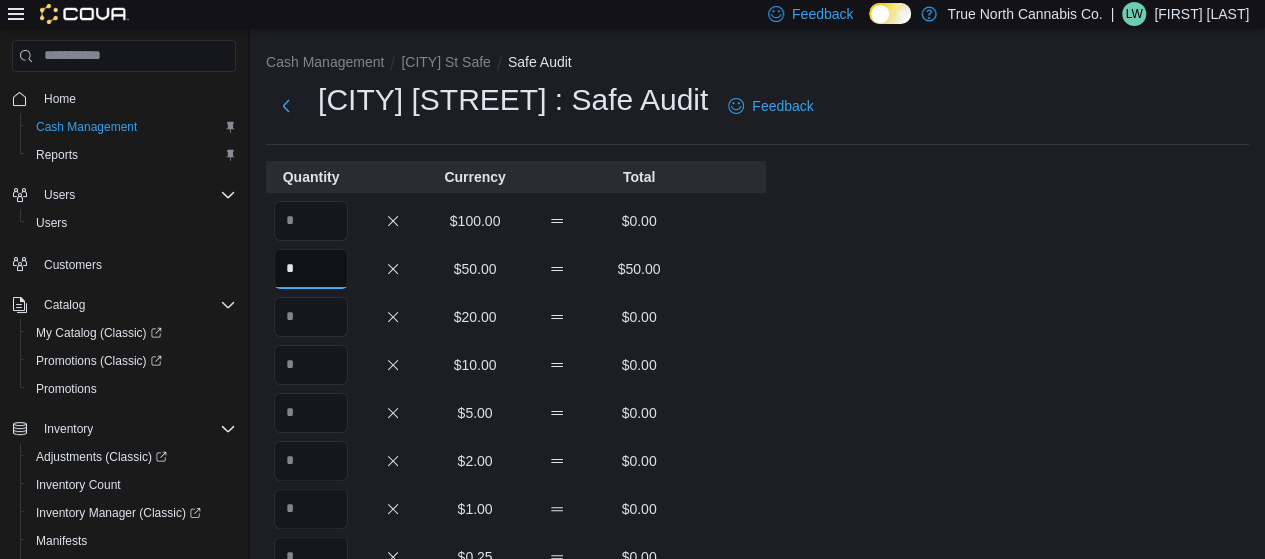 type on "*" 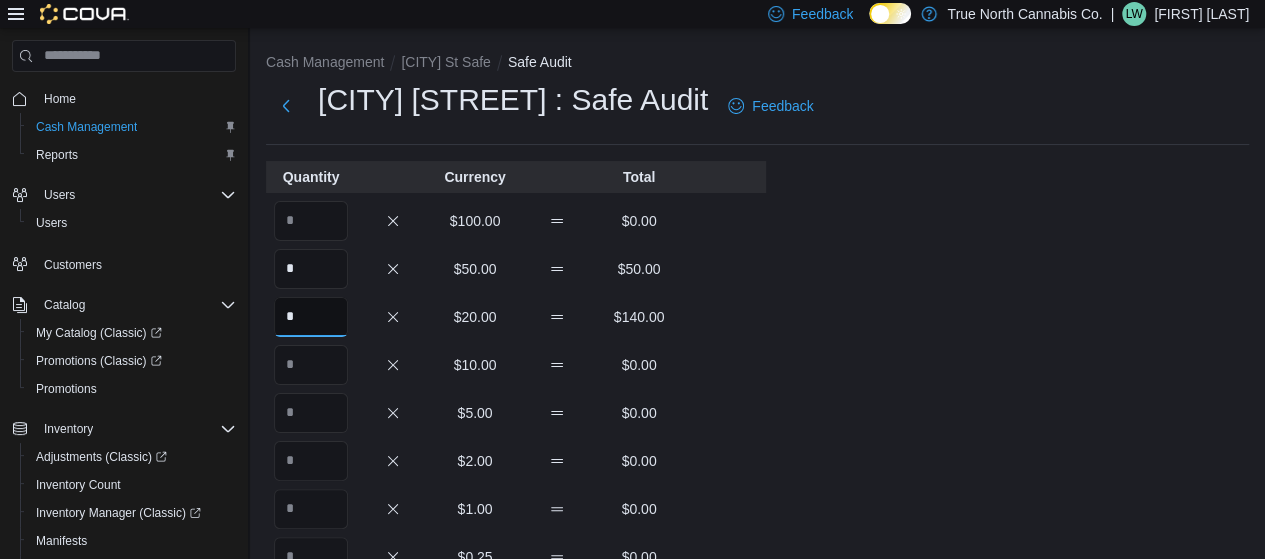 type on "*" 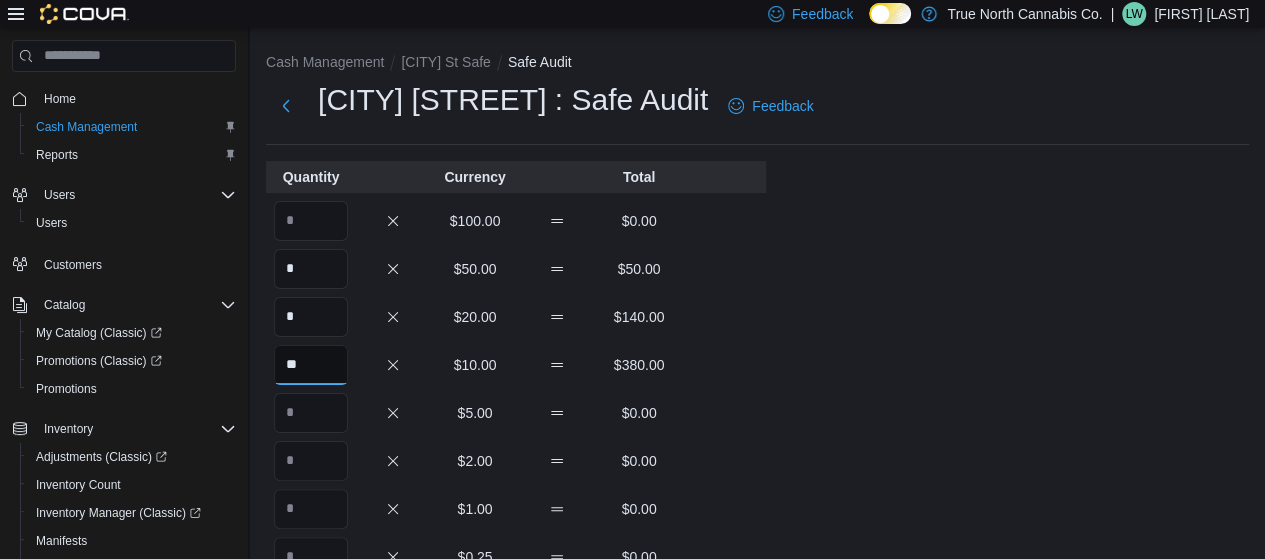 type on "**" 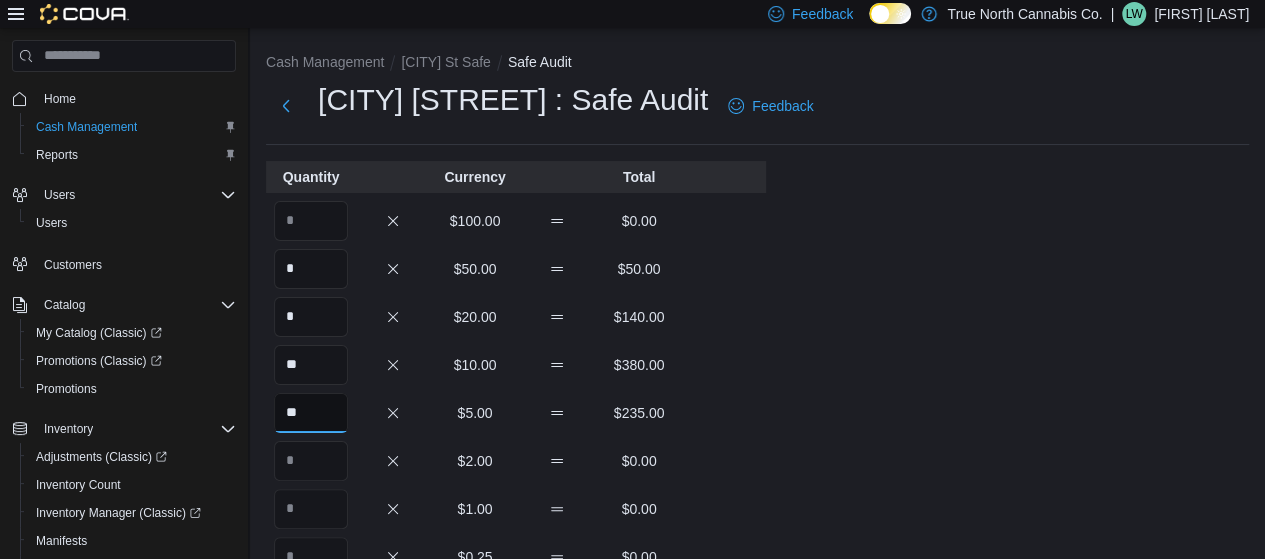 type on "**" 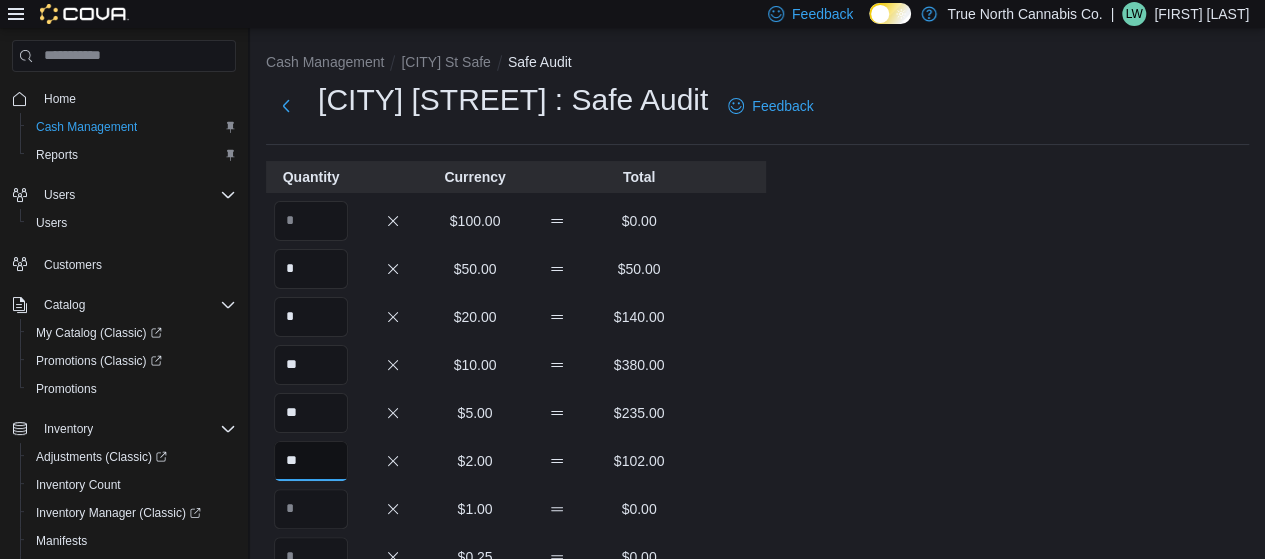 type on "**" 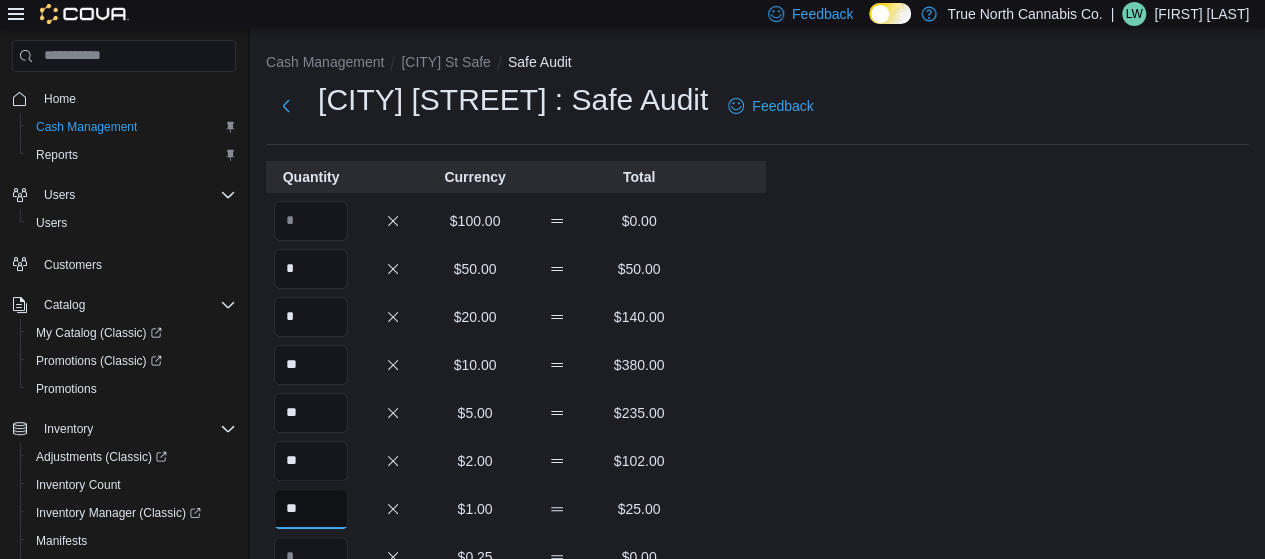 type on "**" 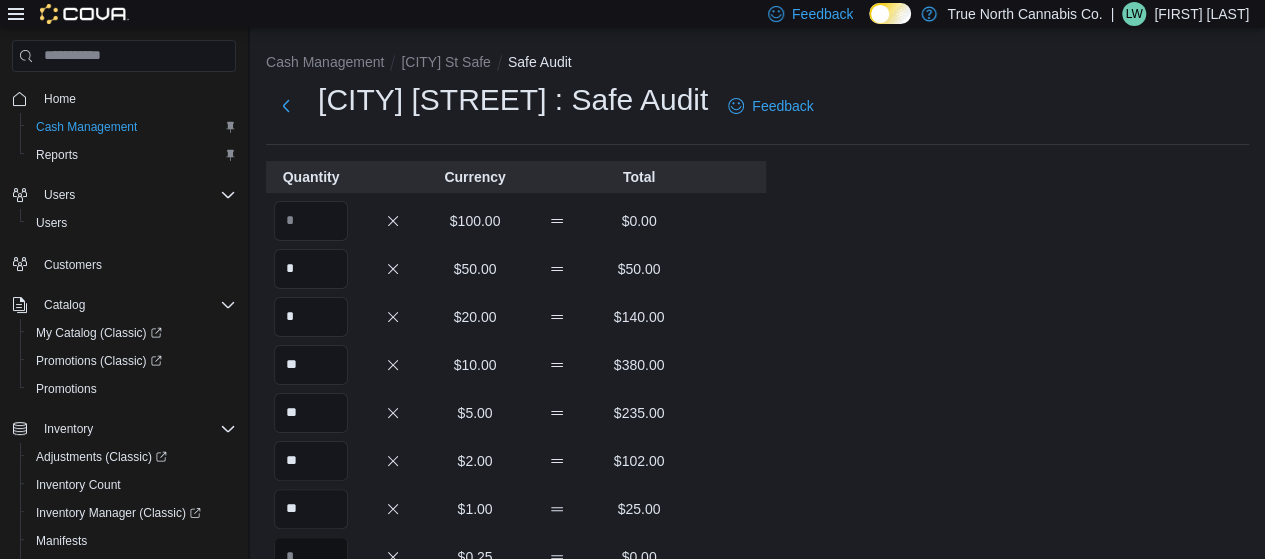 scroll, scrollTop: 17, scrollLeft: 0, axis: vertical 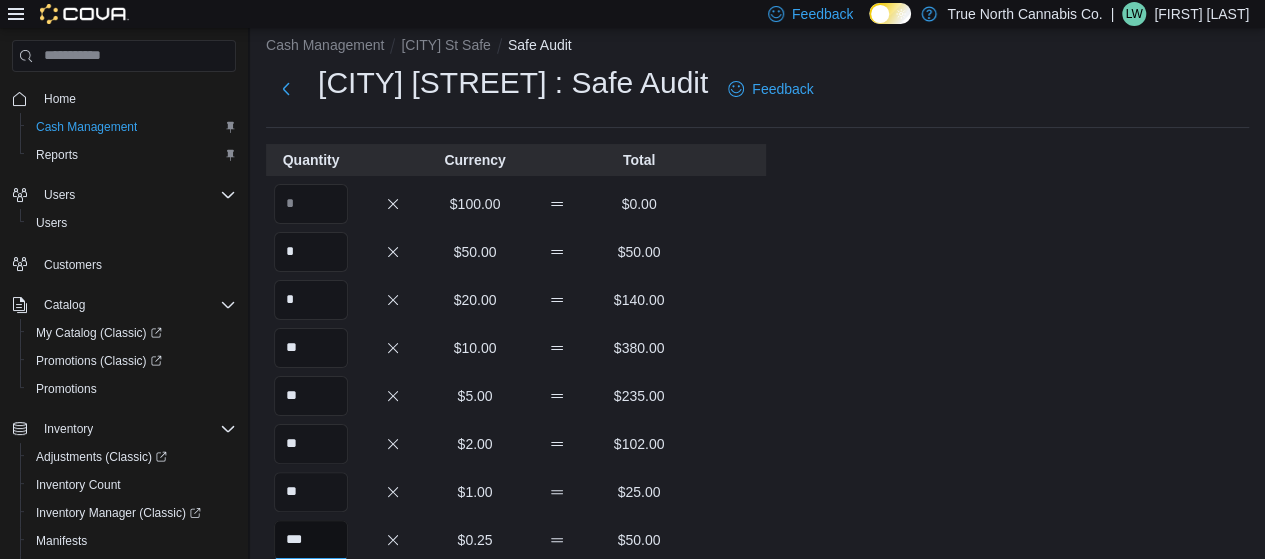 type on "***" 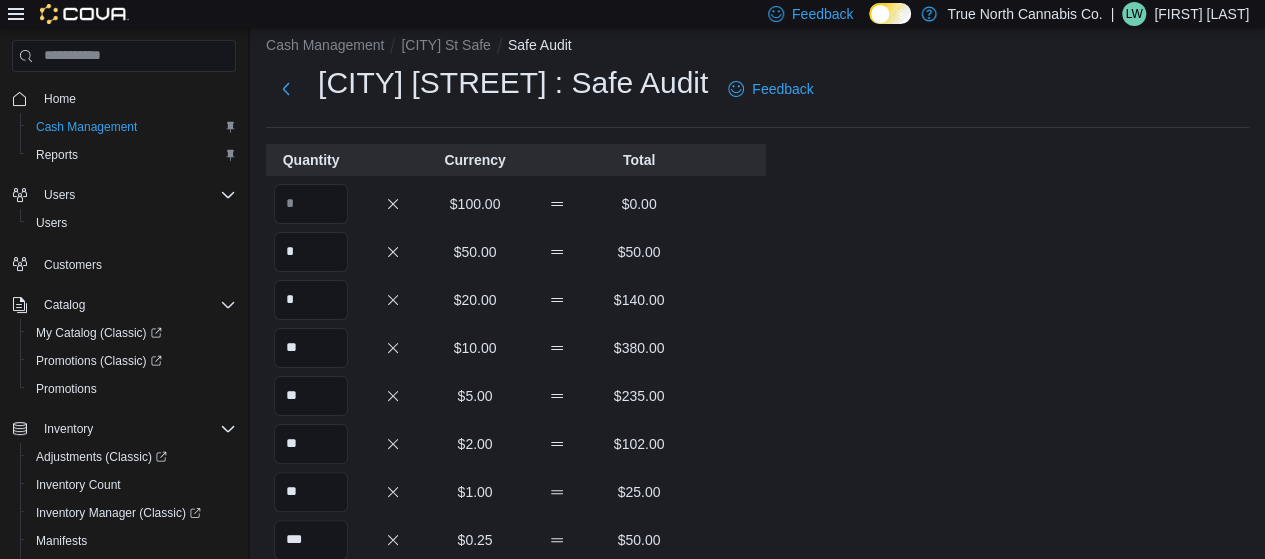 scroll, scrollTop: 325, scrollLeft: 0, axis: vertical 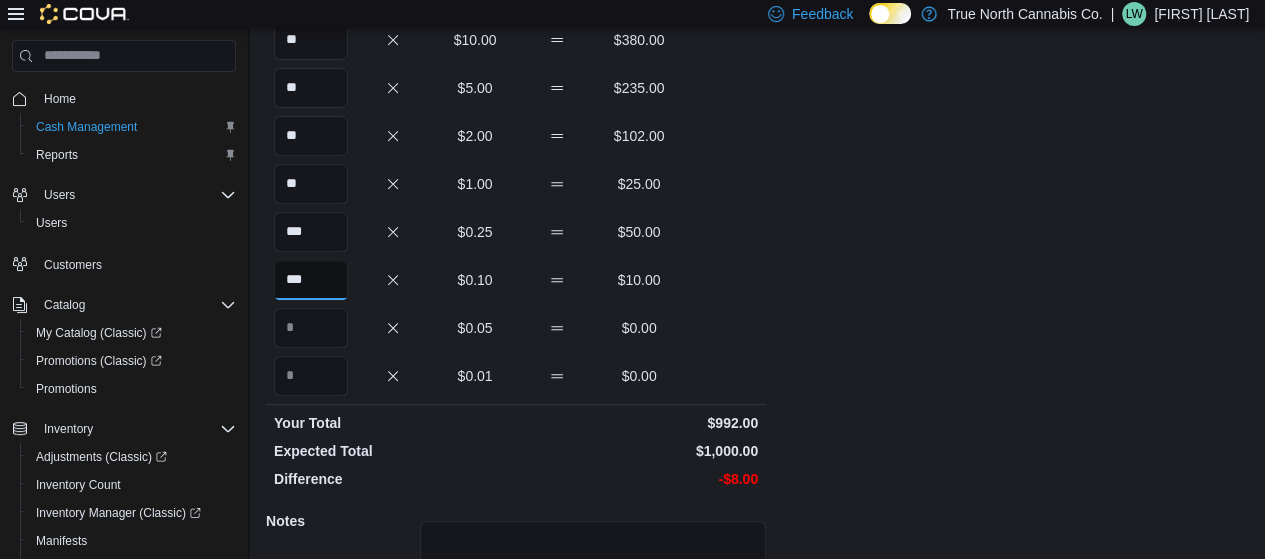 type on "***" 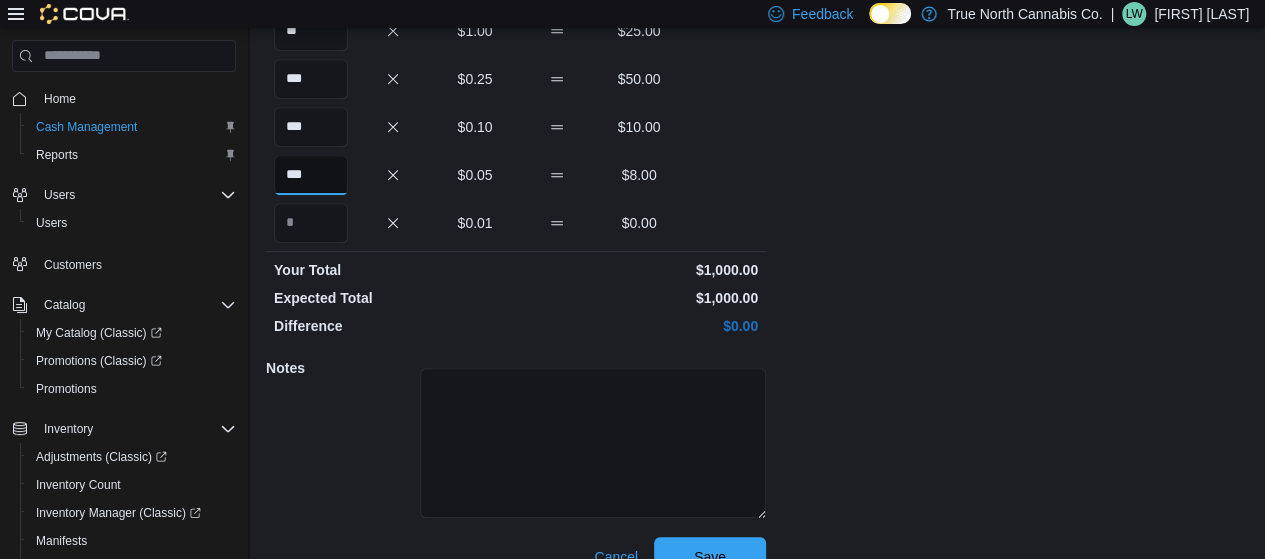 scroll, scrollTop: 512, scrollLeft: 0, axis: vertical 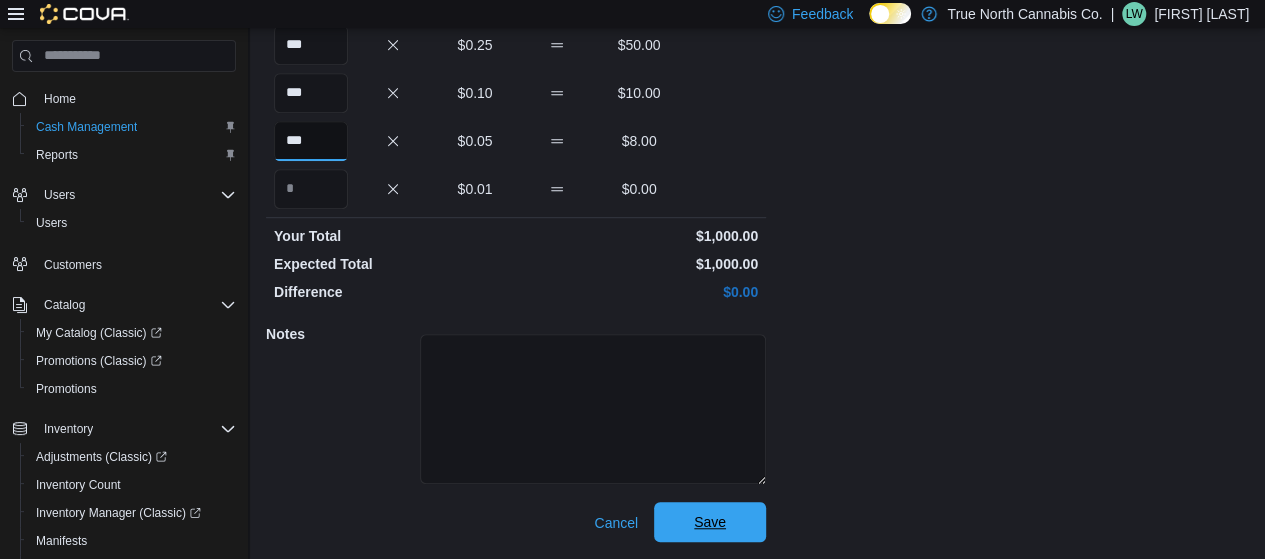 type on "***" 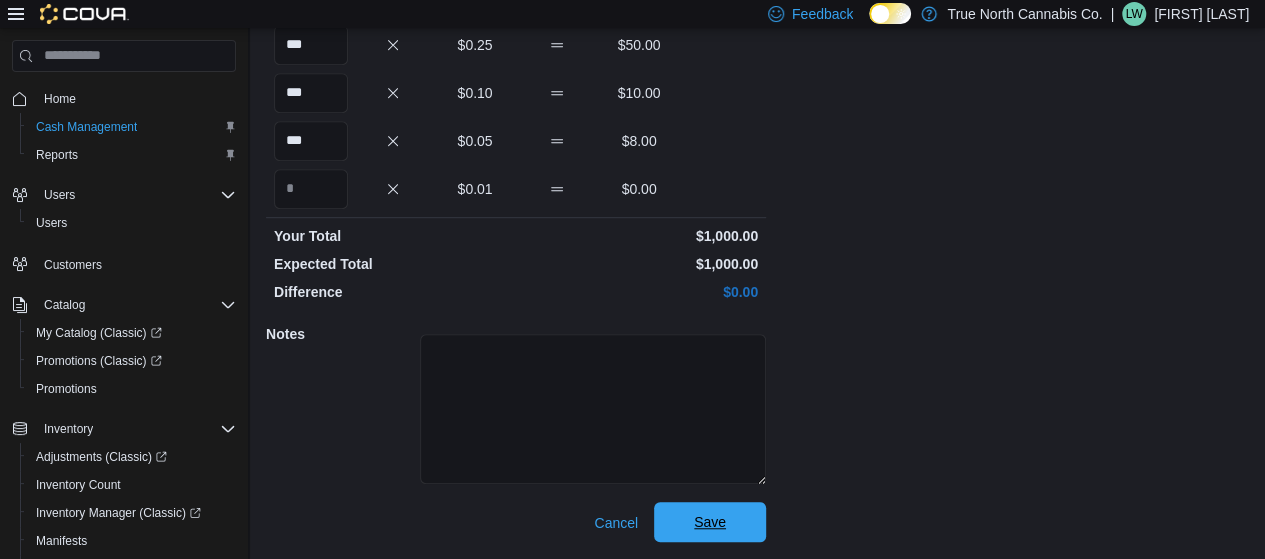 click on "Save" at bounding box center [710, 522] 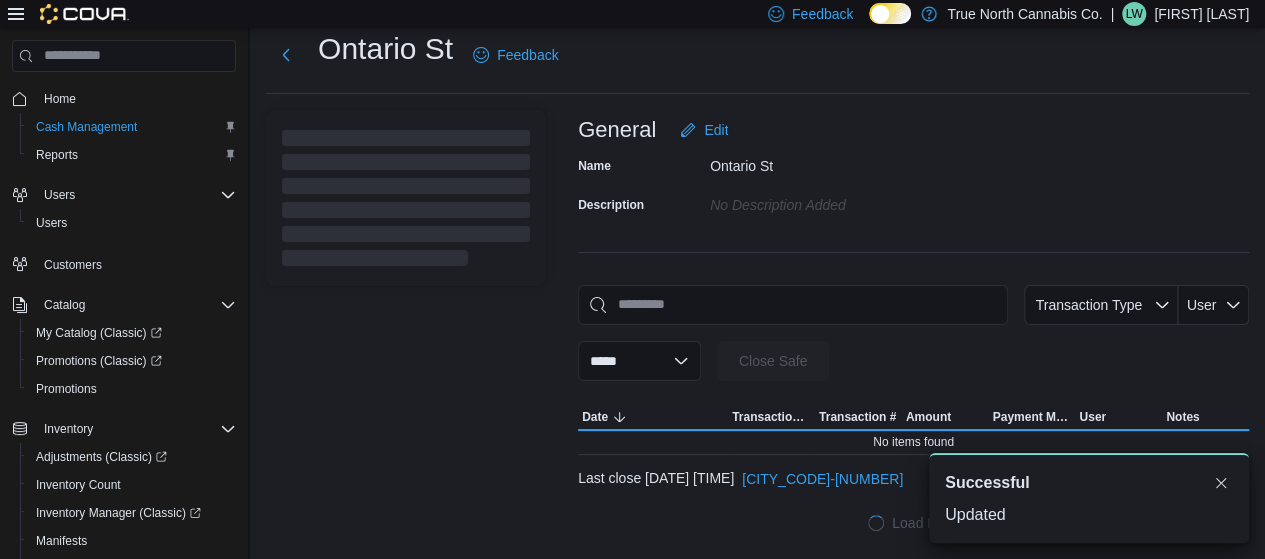 scroll, scrollTop: 49, scrollLeft: 0, axis: vertical 